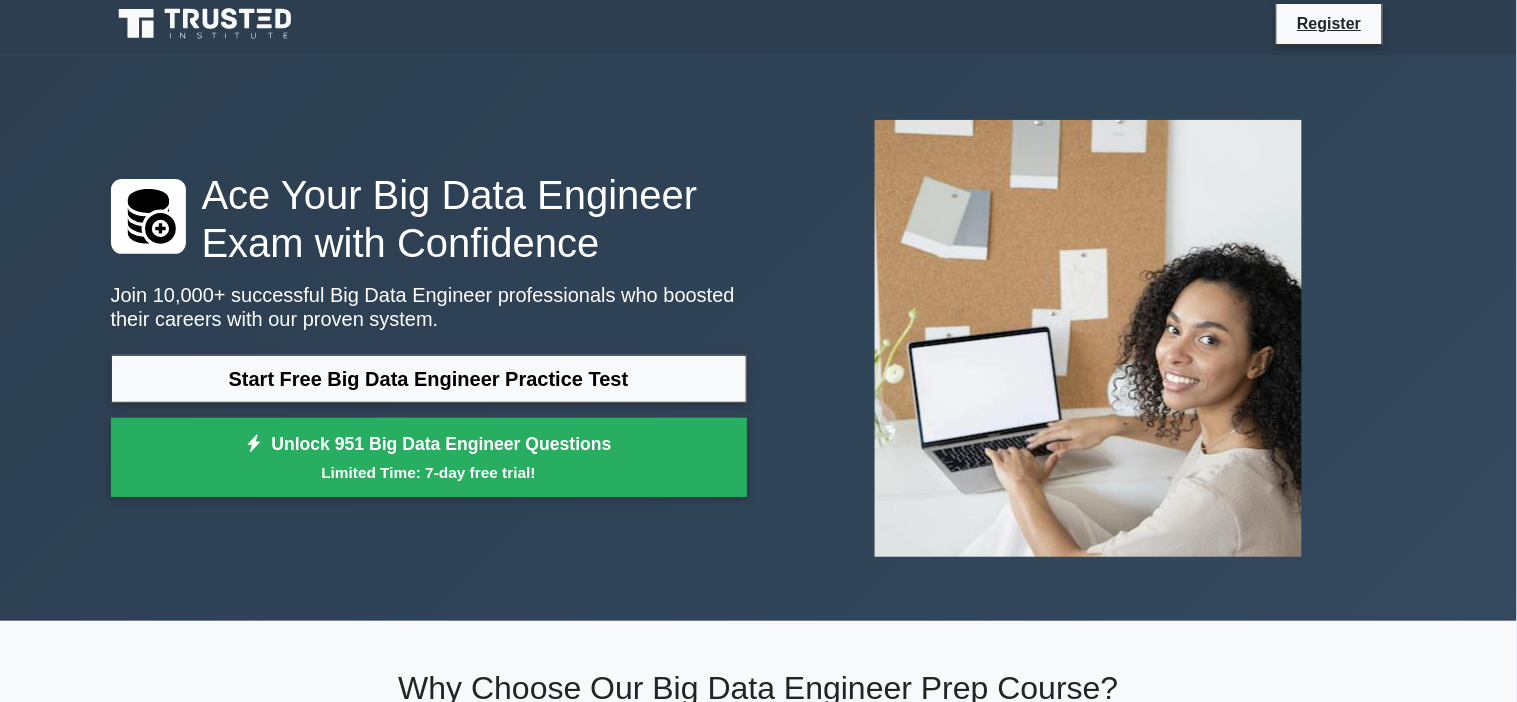 scroll, scrollTop: 0, scrollLeft: 0, axis: both 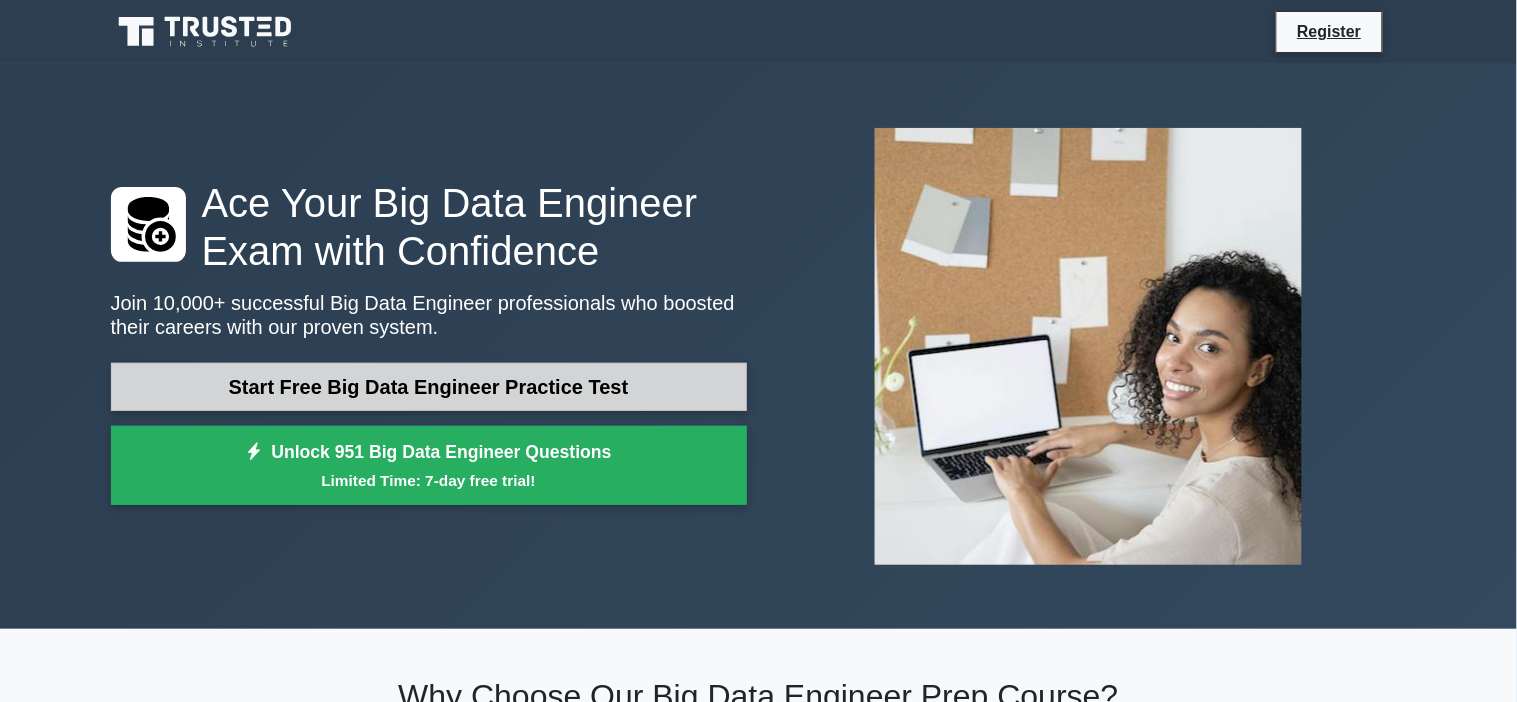 click on "Start Free Big Data Engineer Practice Test" at bounding box center (429, 387) 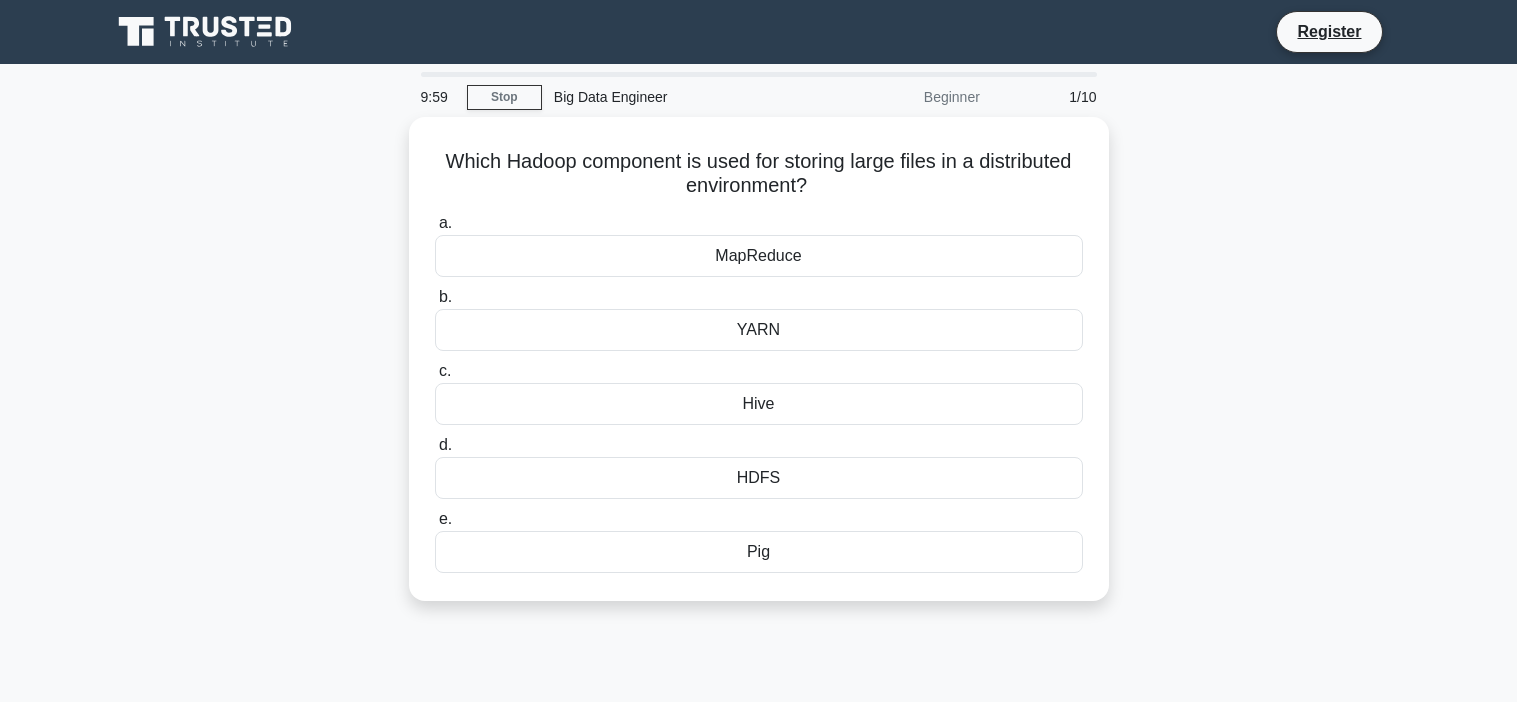 scroll, scrollTop: 0, scrollLeft: 0, axis: both 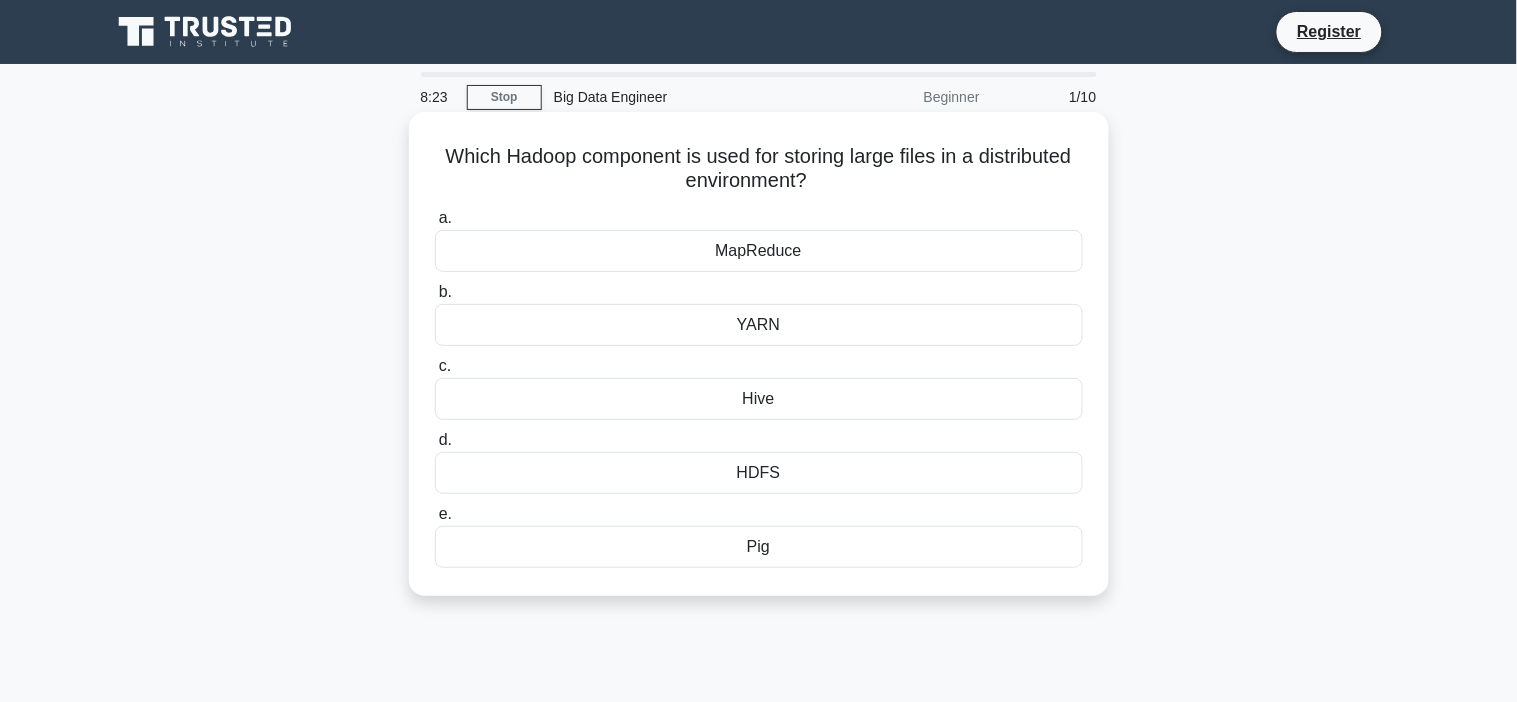 click on "HDFS" at bounding box center (759, 473) 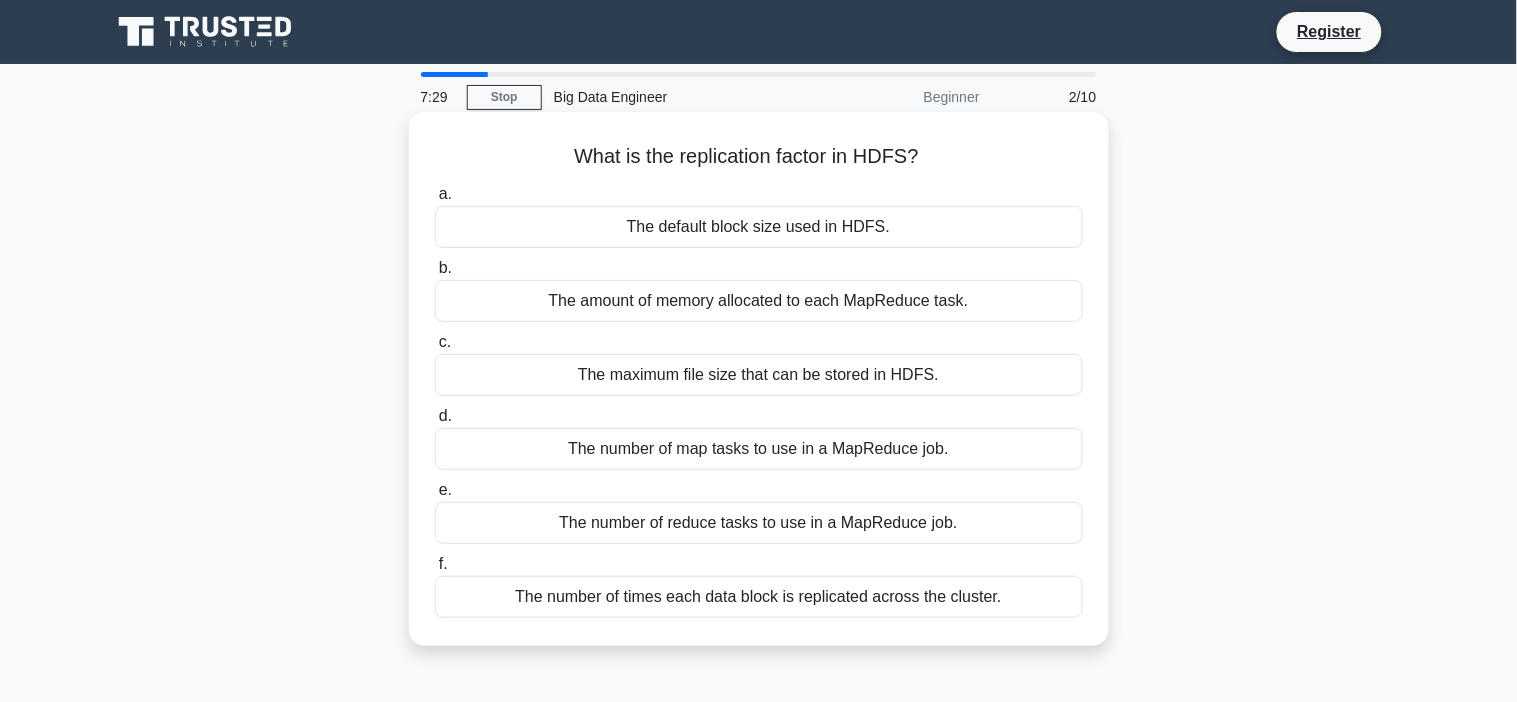 click on "The number of times each data block is replicated across the cluster." at bounding box center (759, 597) 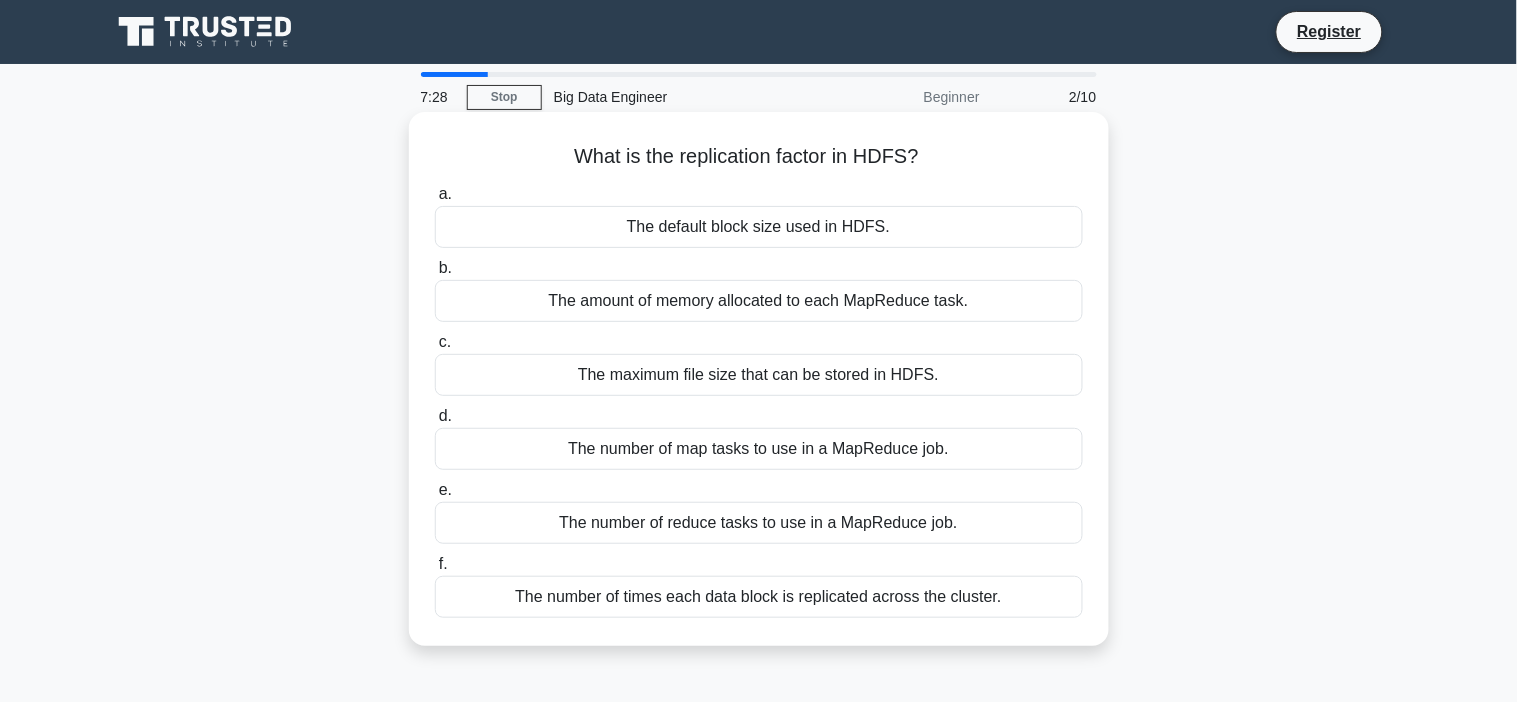 click on "The number of times each data block is replicated across the cluster." at bounding box center [759, 597] 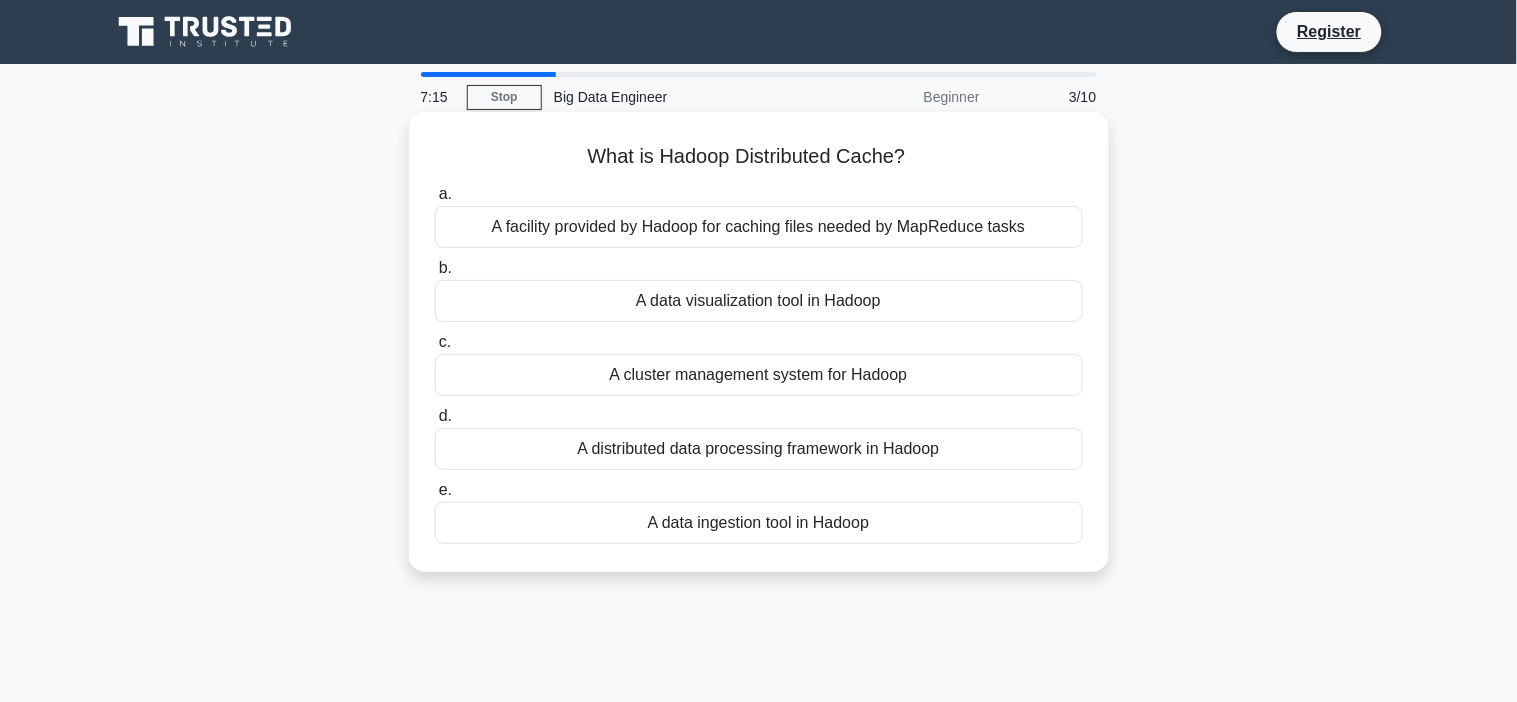 click on "A distributed data processing framework in Hadoop" at bounding box center (759, 449) 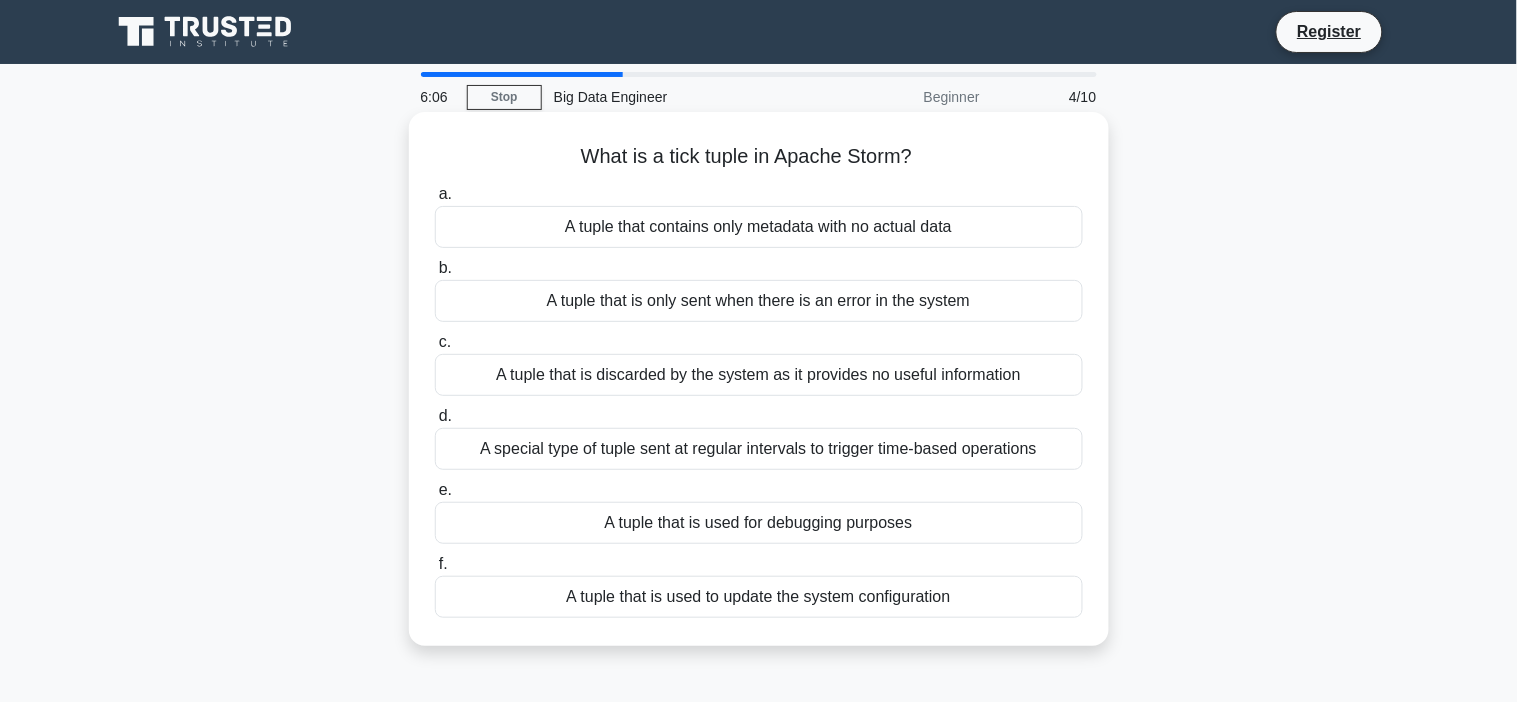 click on "A special type of tuple sent at regular intervals to trigger time-based operations" at bounding box center (759, 449) 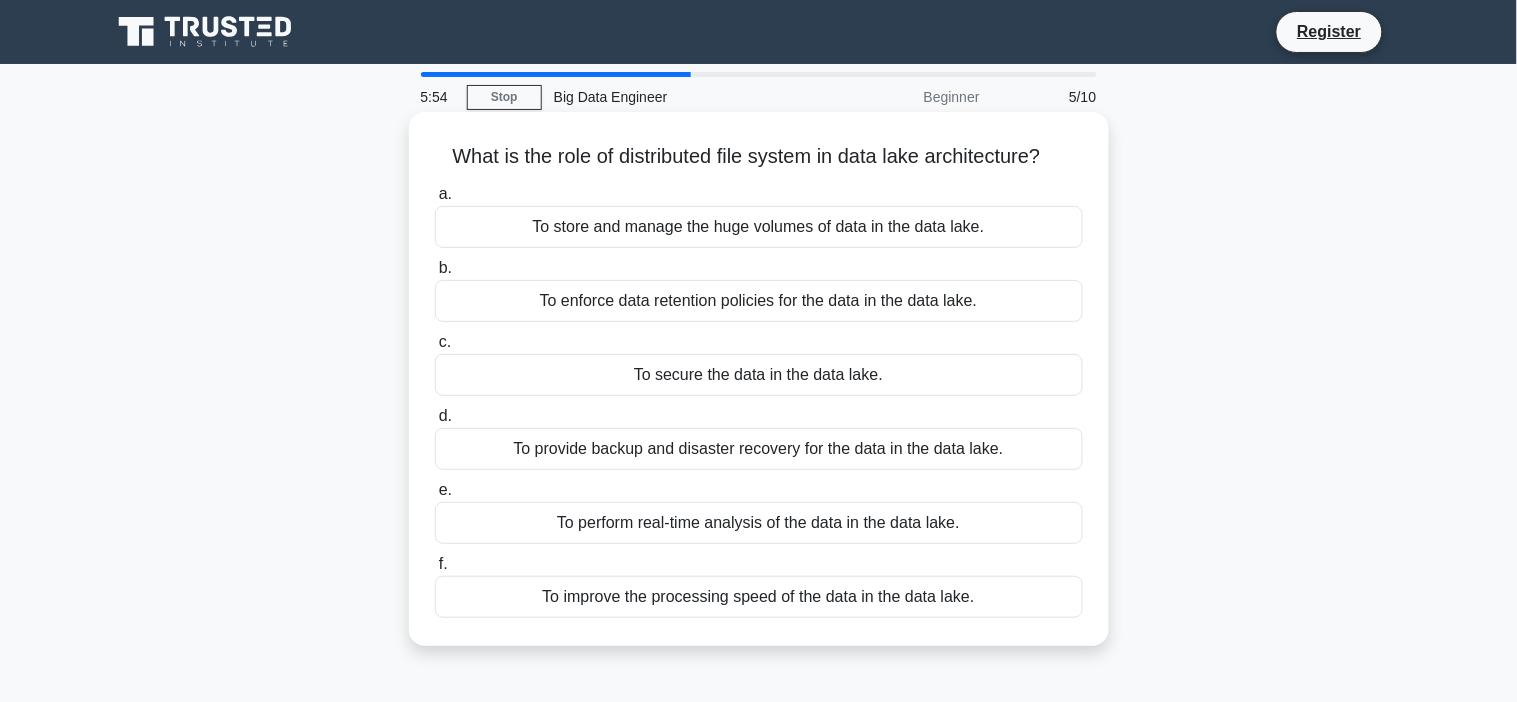 click on "To store and manage the huge volumes of data in the data lake." at bounding box center [759, 227] 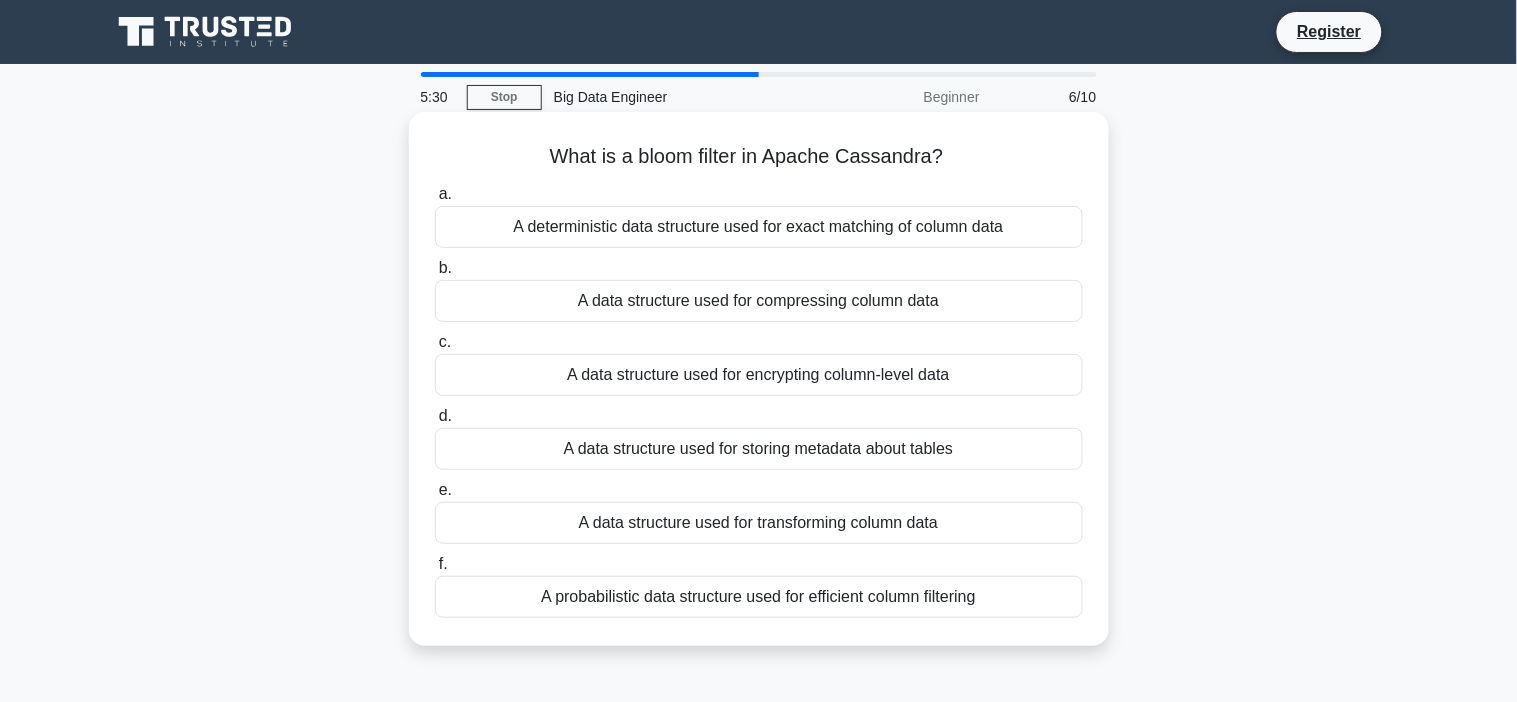 click on "A data structure used for encrypting column-level data" at bounding box center [759, 375] 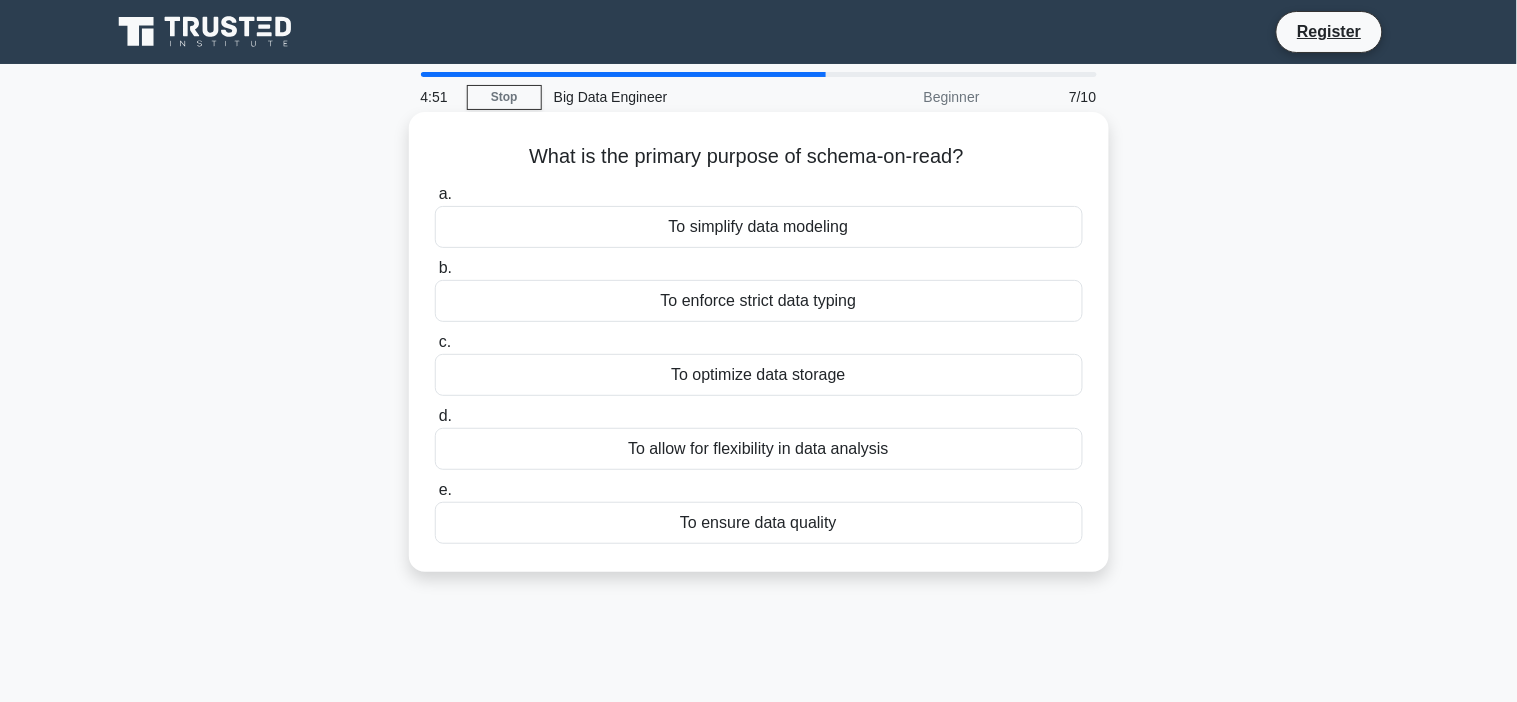 click on "To allow for flexibility in data analysis" at bounding box center [759, 449] 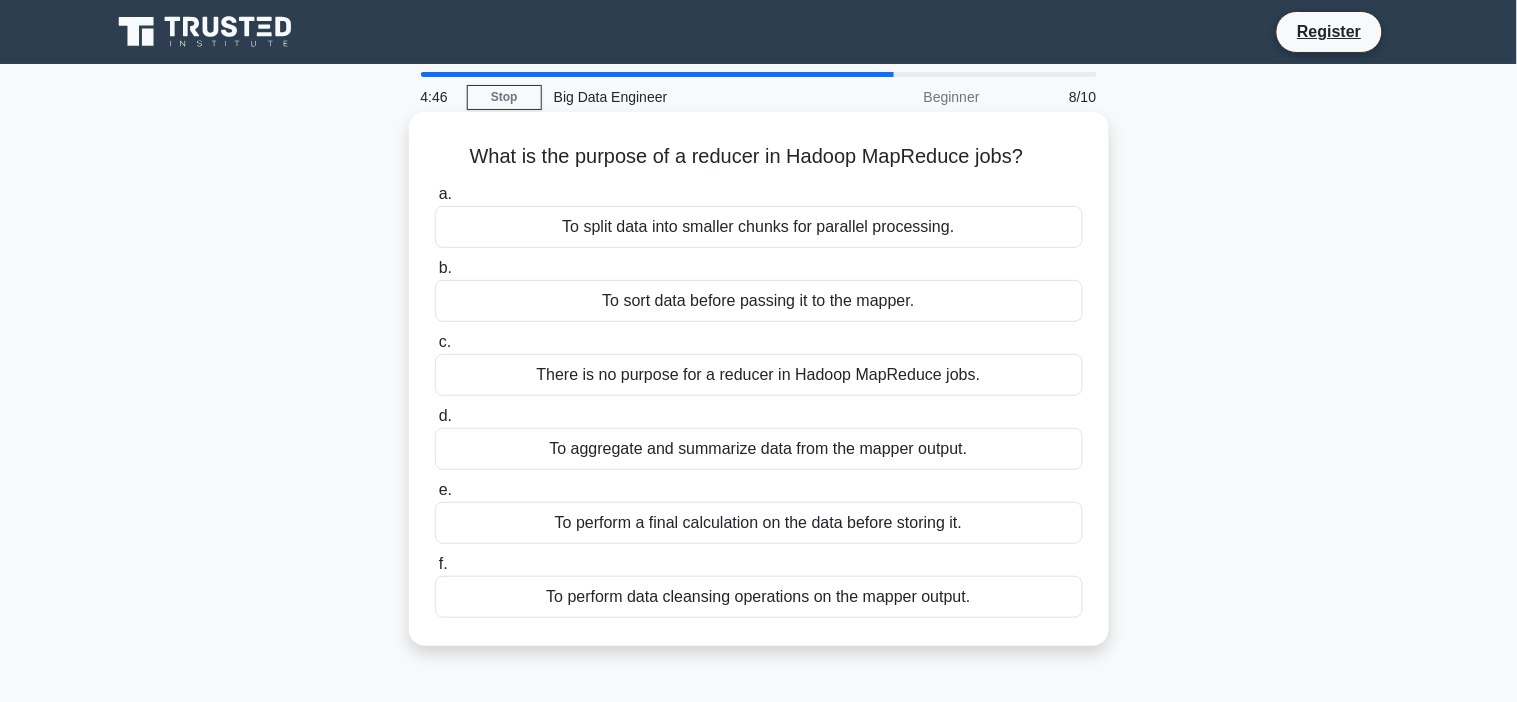 click on "To split data into smaller chunks for parallel processing." at bounding box center [759, 227] 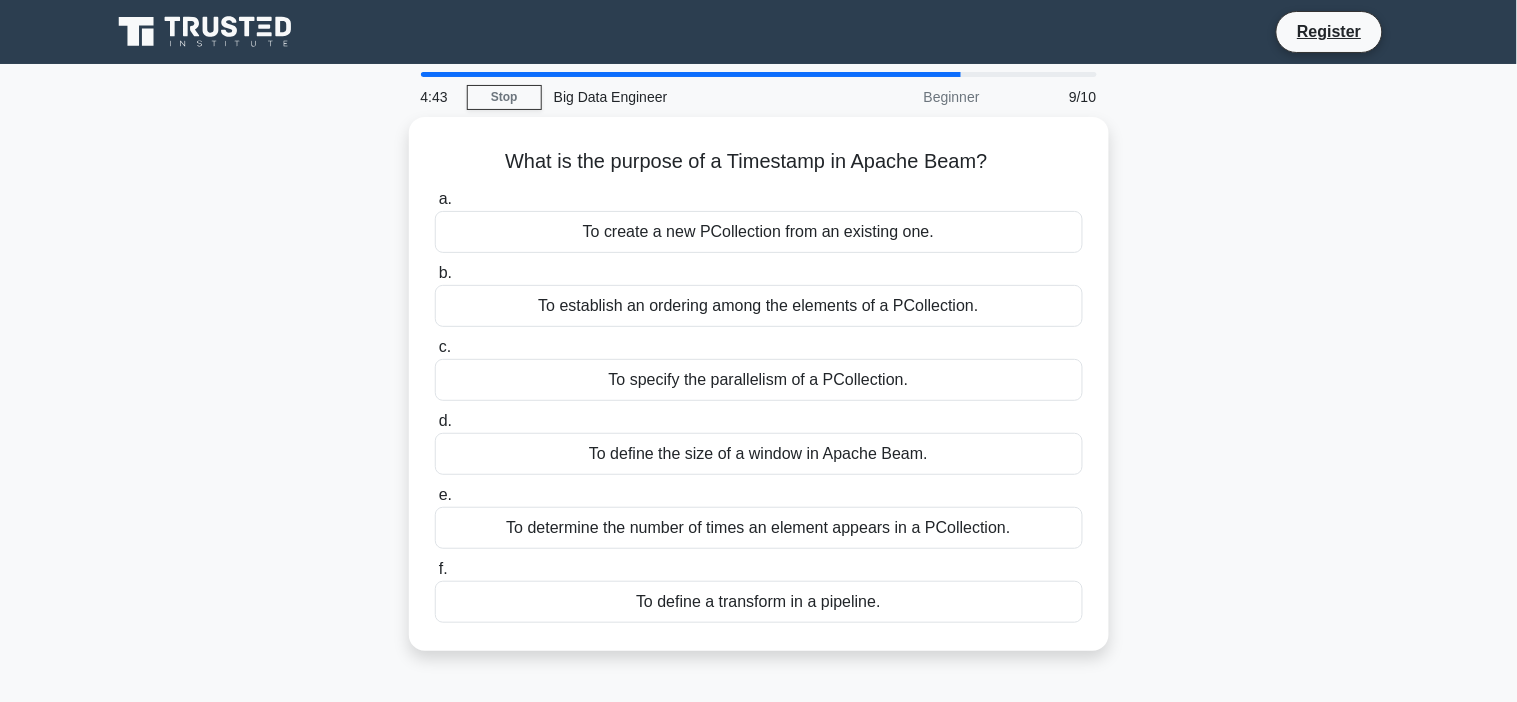 click on "To create a new PCollection from an existing one." at bounding box center (759, 232) 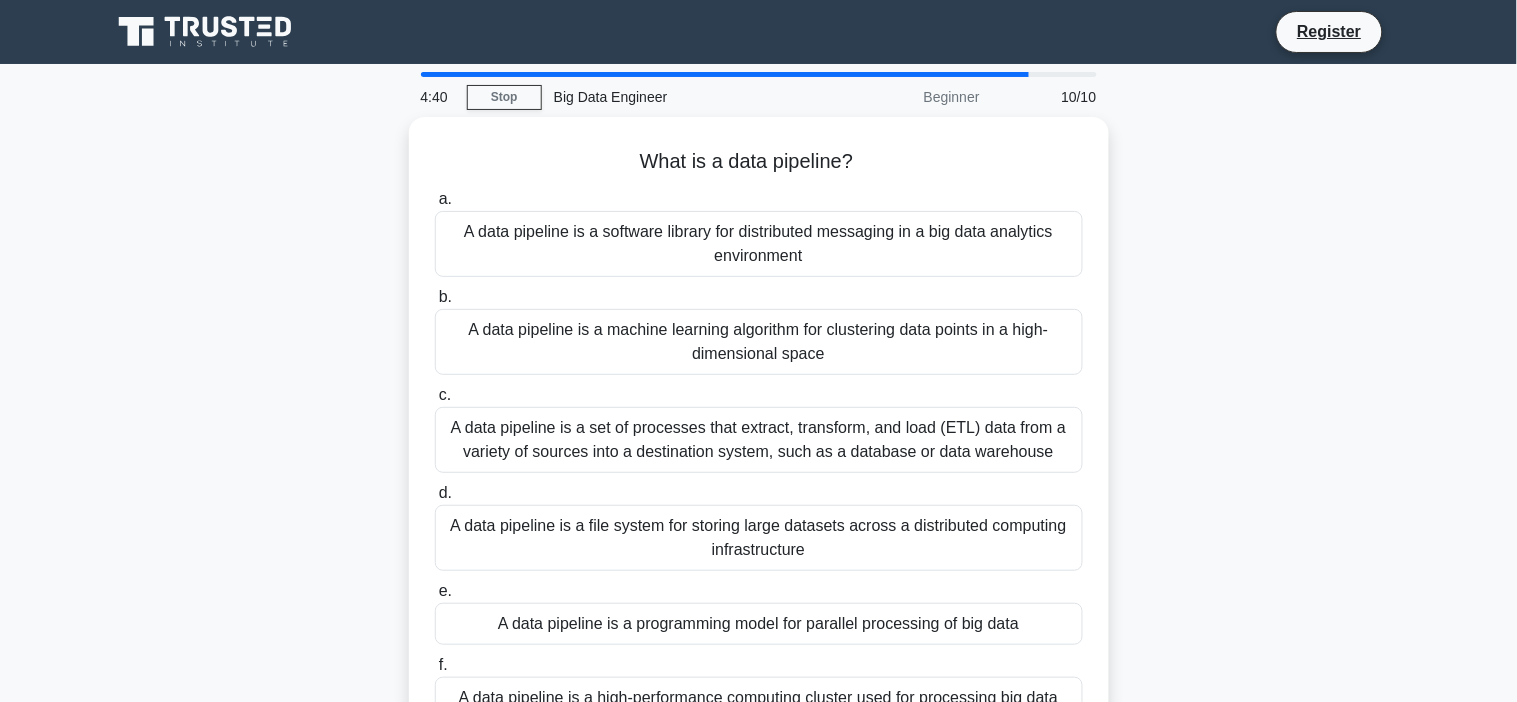 click on "A data pipeline is a software library for distributed messaging in a big data analytics environment" at bounding box center [759, 244] 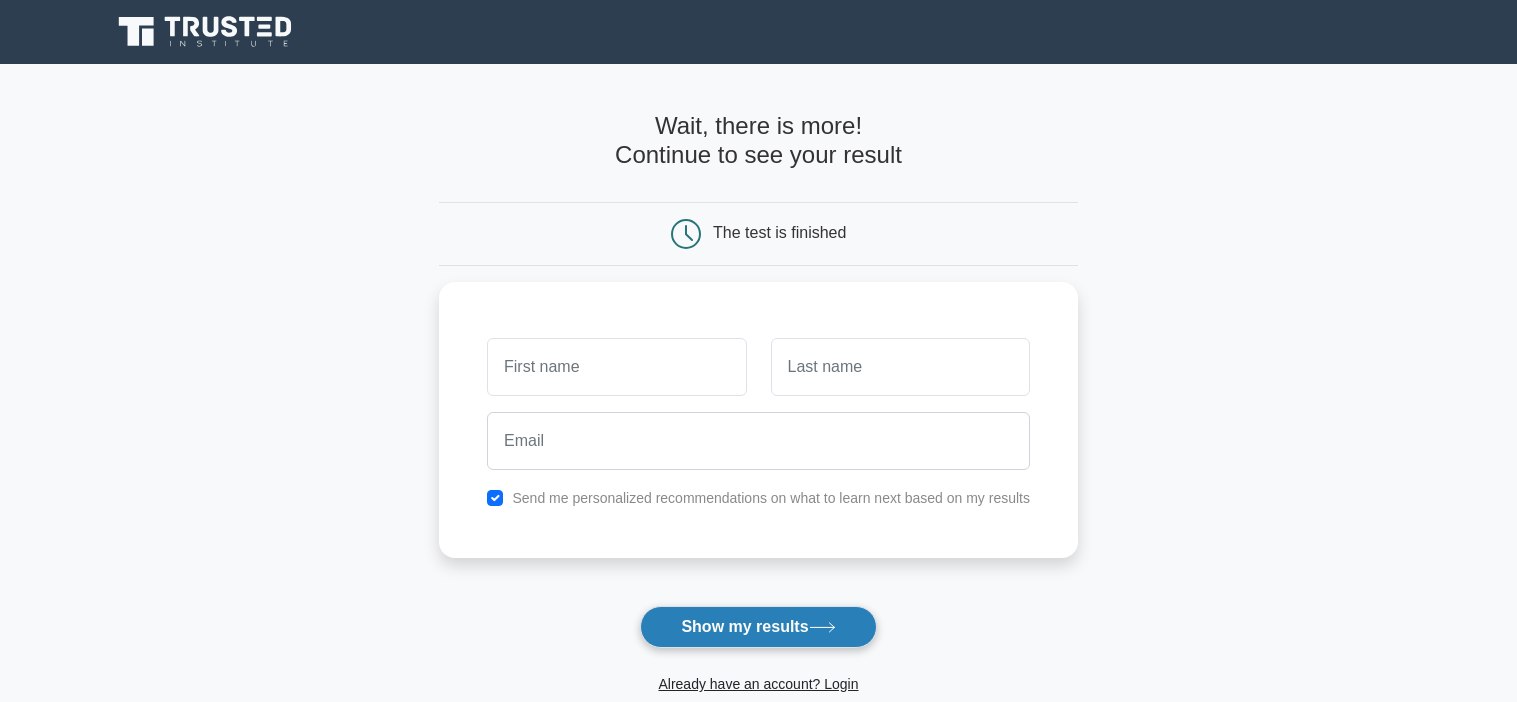 scroll, scrollTop: 0, scrollLeft: 0, axis: both 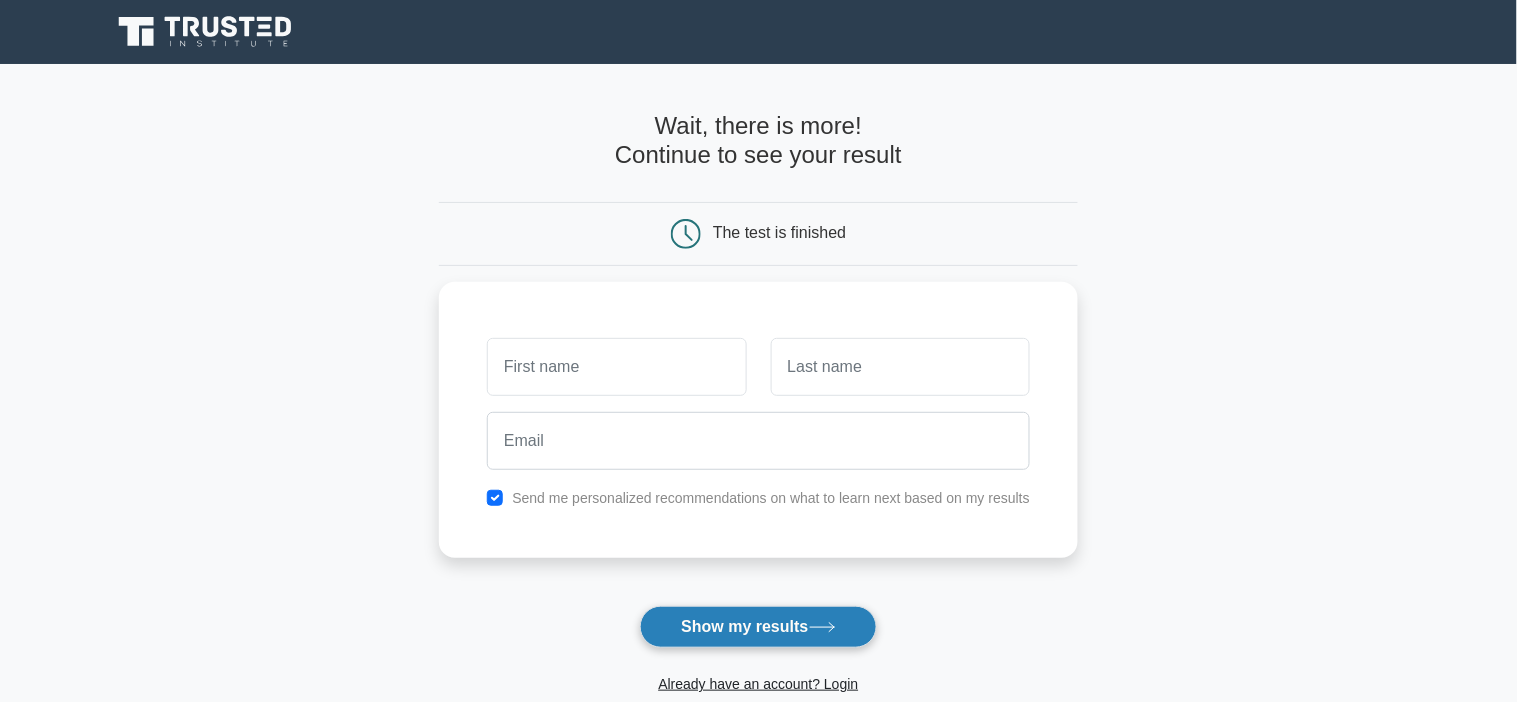 click on "Show my results" at bounding box center (758, 627) 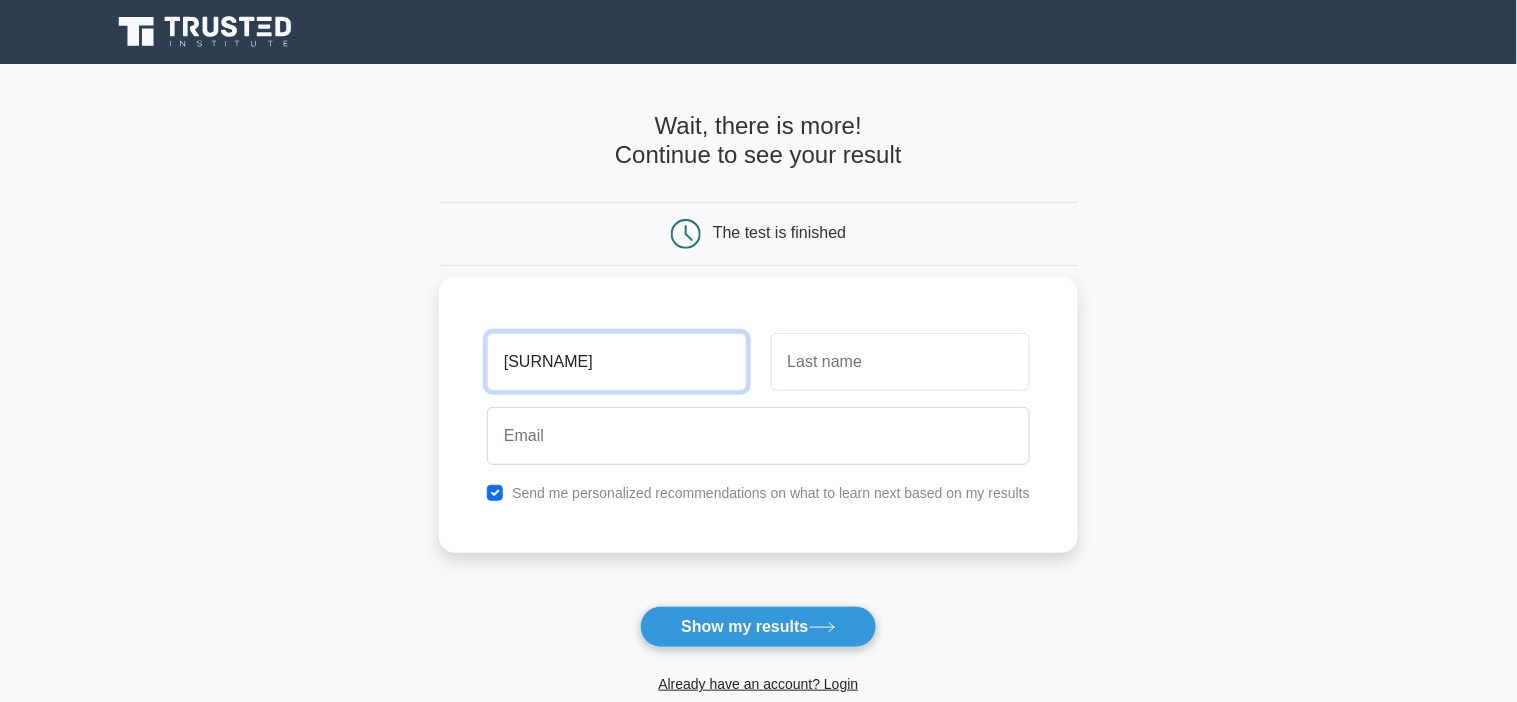 type on "COLLETA" 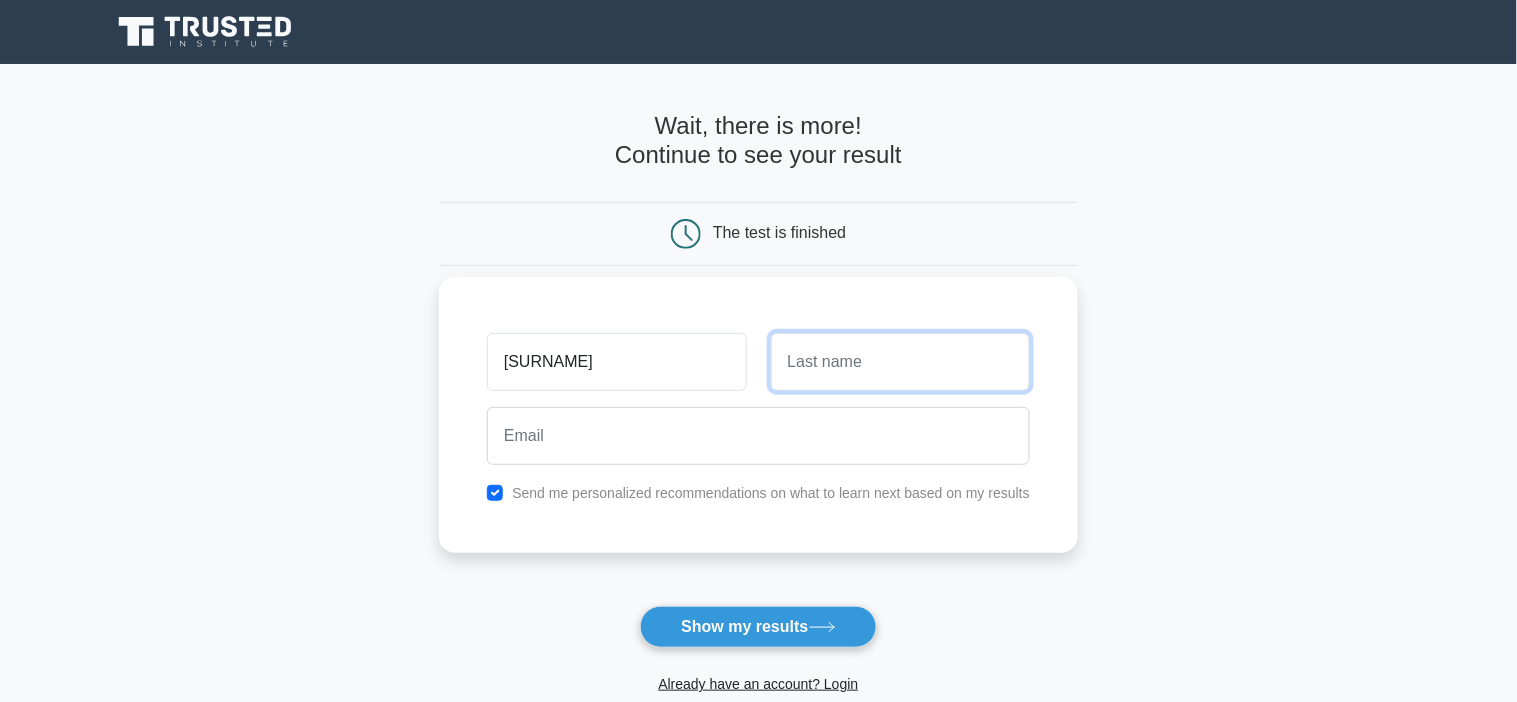 click at bounding box center [900, 362] 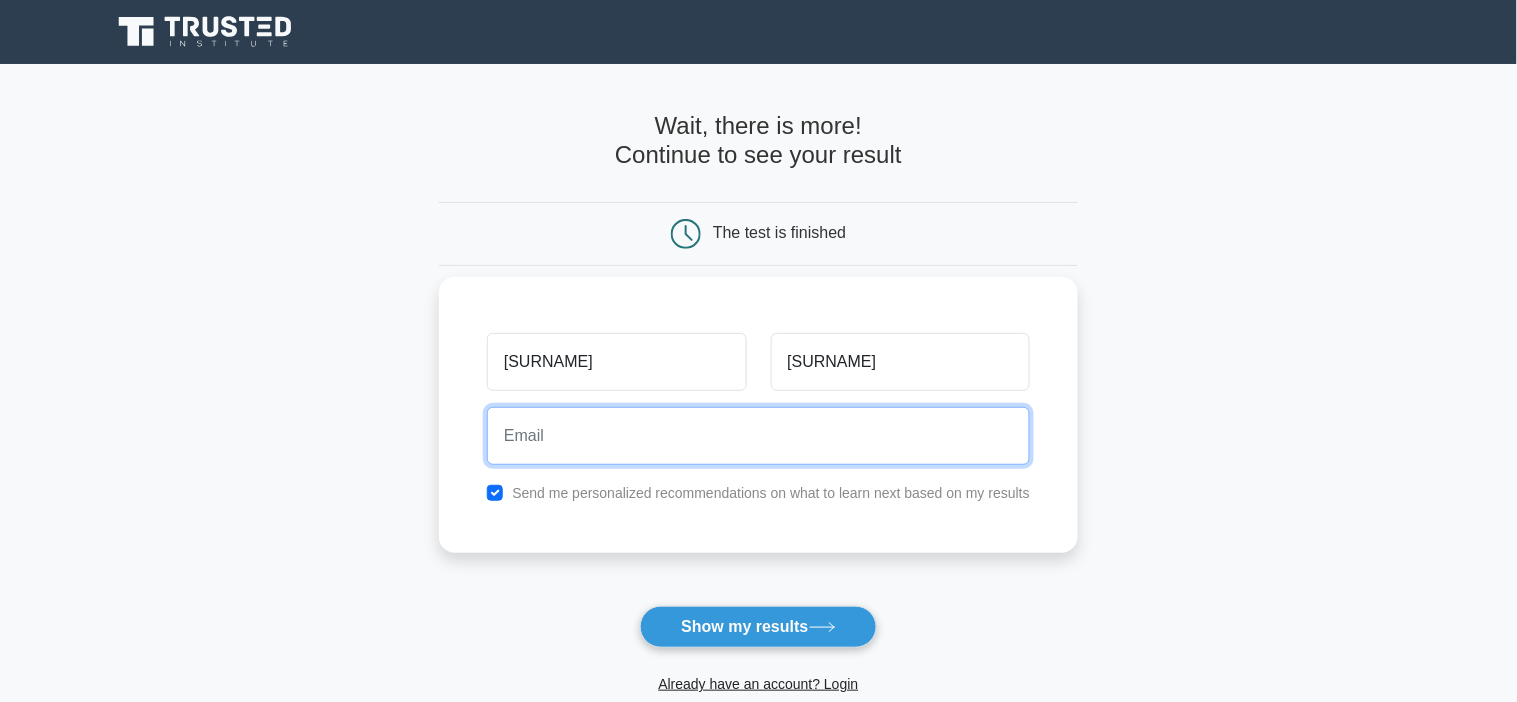 click at bounding box center (758, 436) 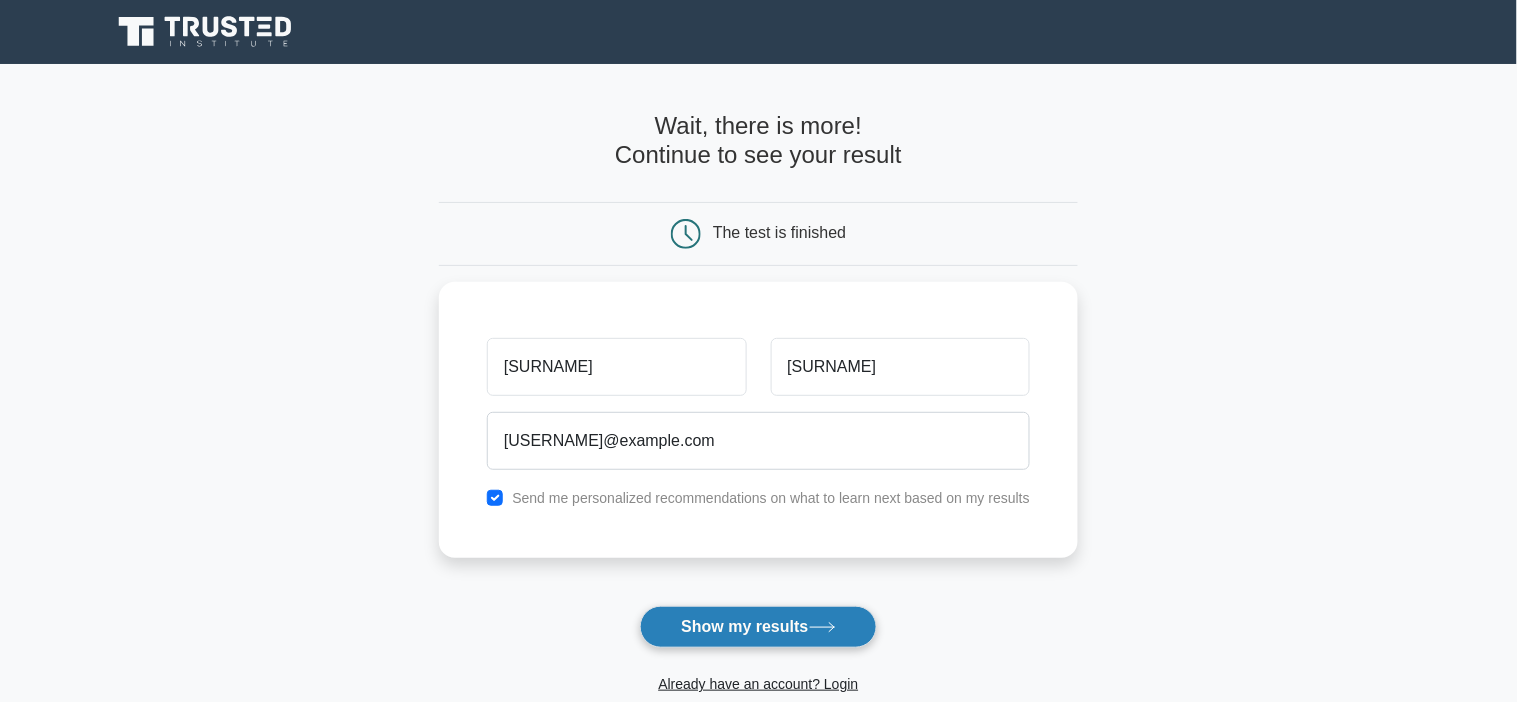 click on "Show my results" at bounding box center [758, 627] 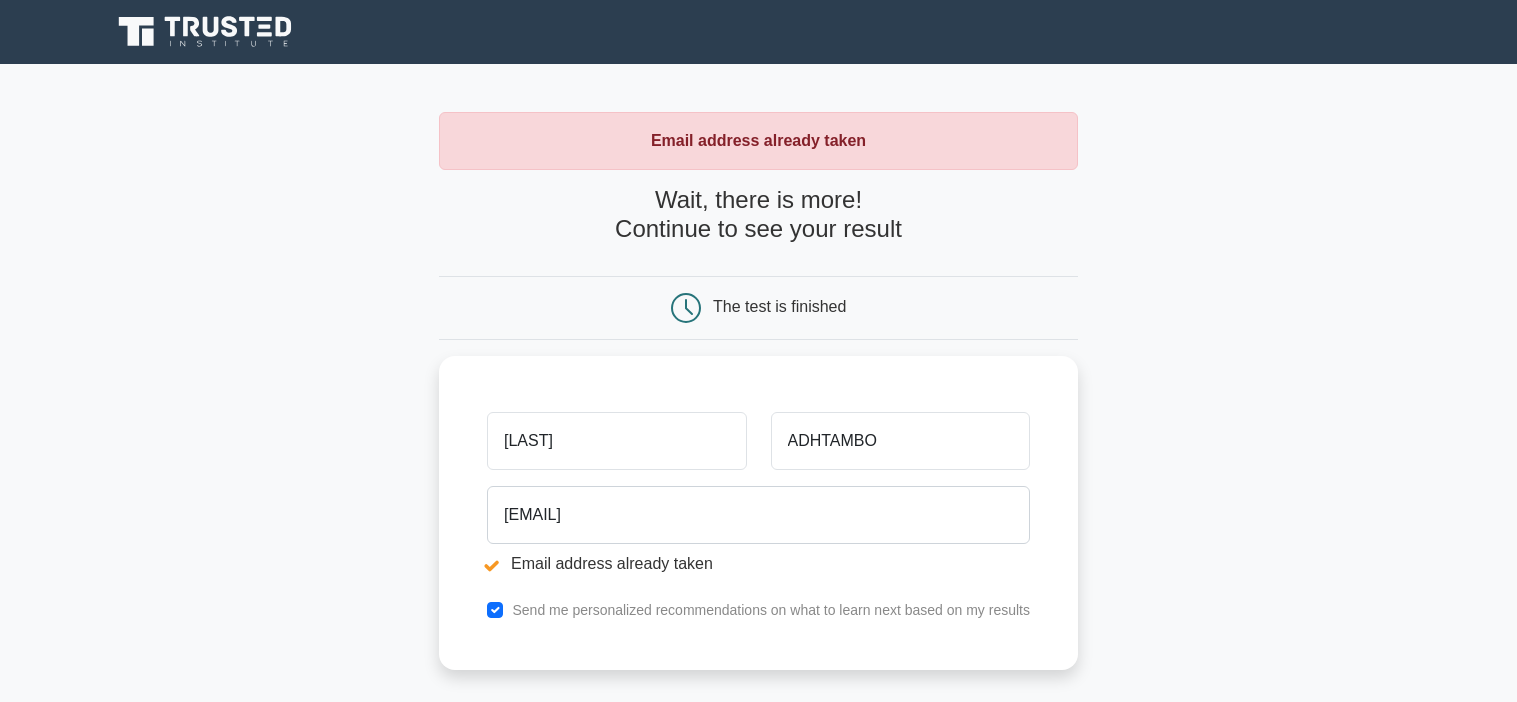 scroll, scrollTop: 0, scrollLeft: 0, axis: both 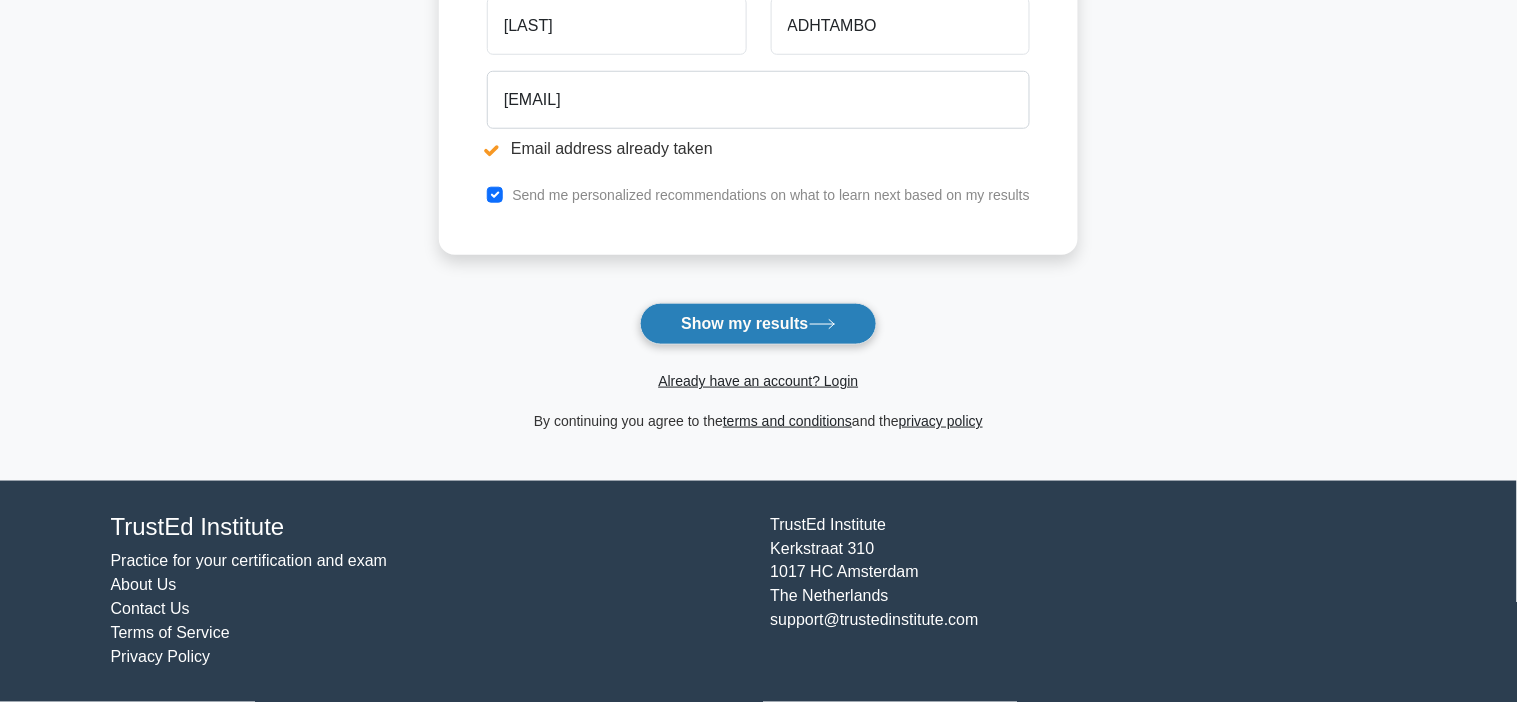 click on "Show my results" at bounding box center (758, 324) 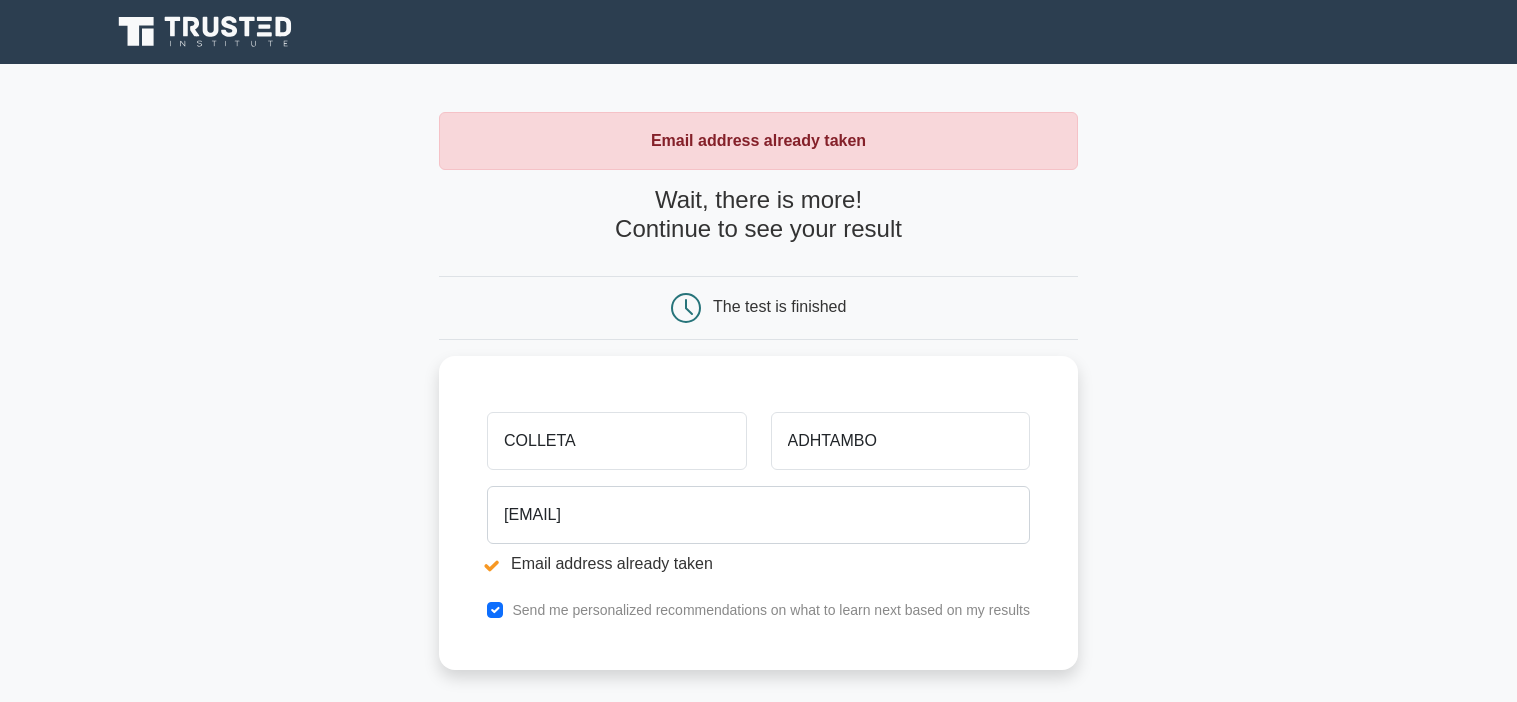 scroll, scrollTop: 0, scrollLeft: 0, axis: both 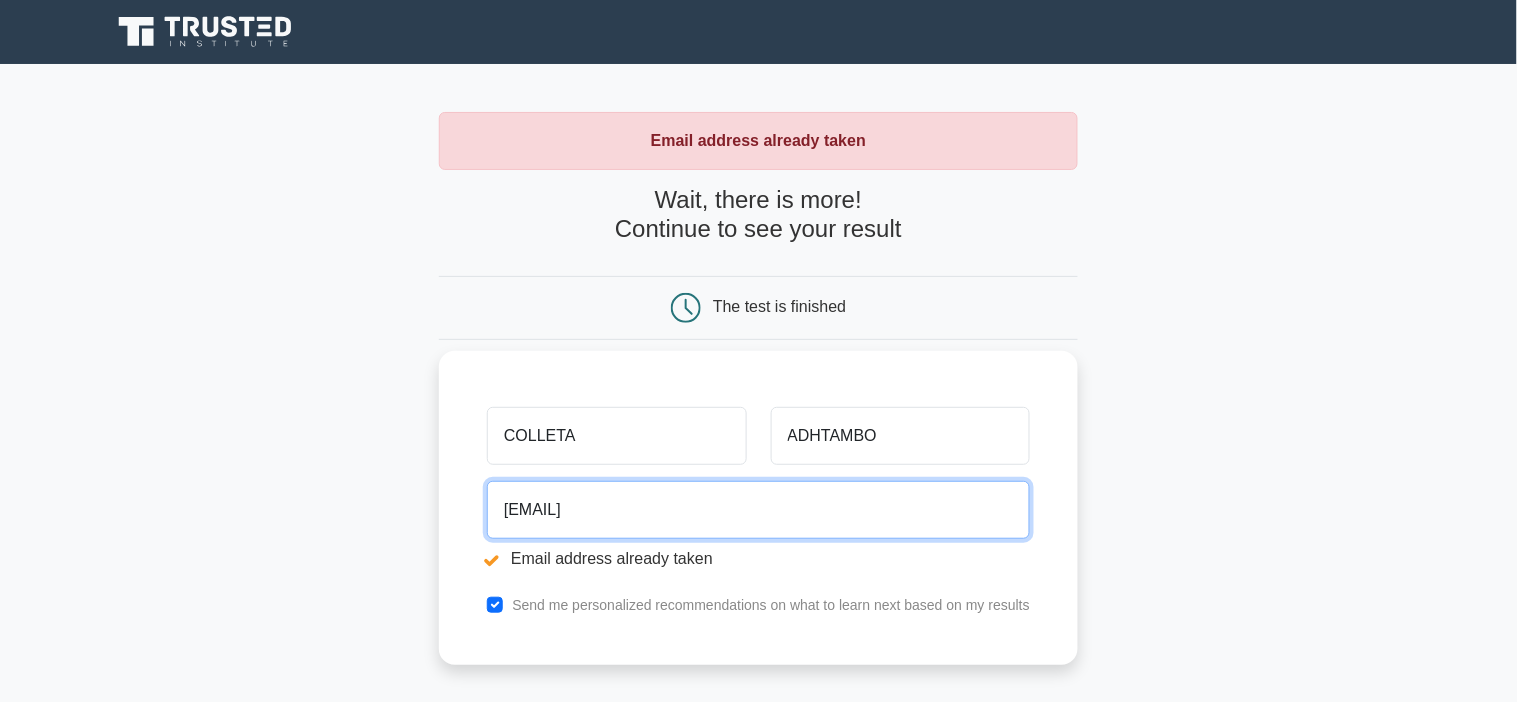 click on "[EMAIL]" at bounding box center (758, 510) 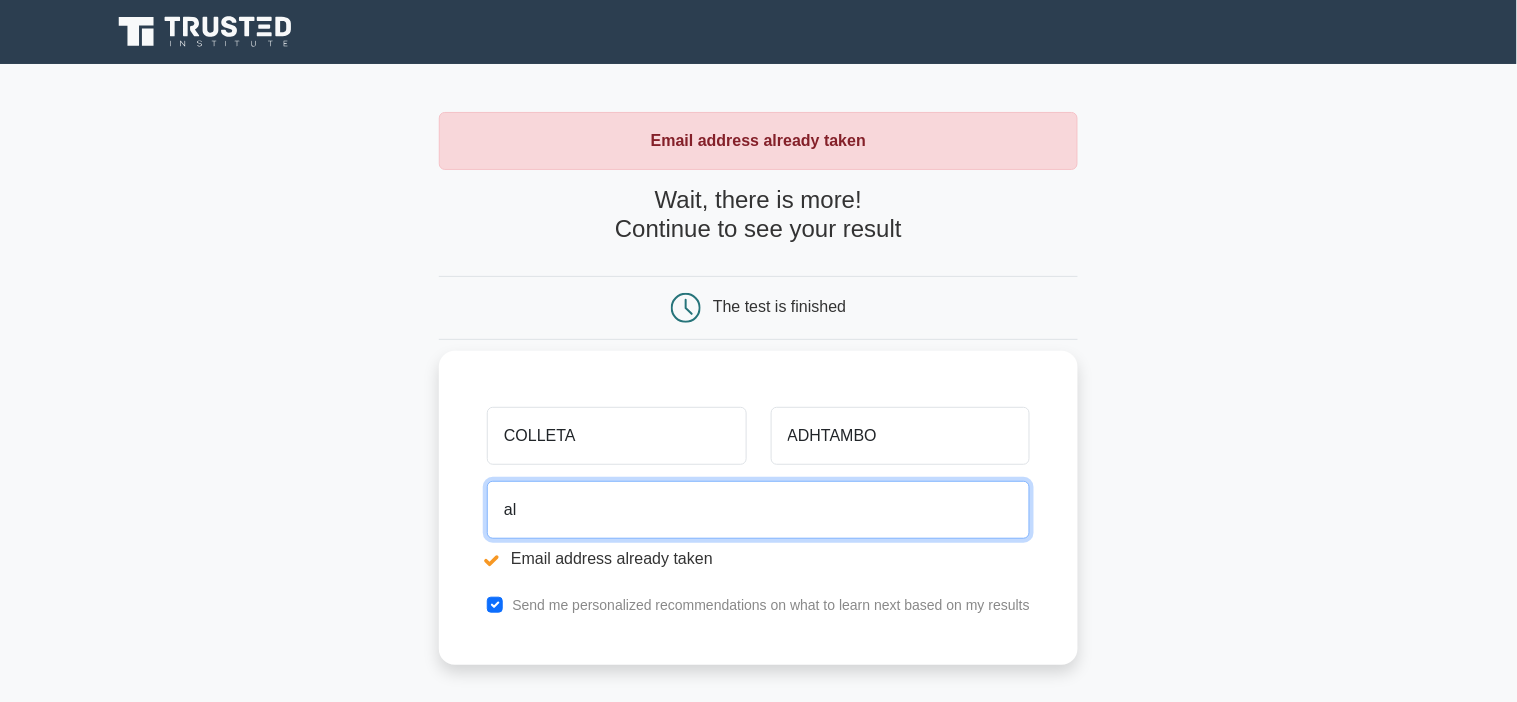 type on "a" 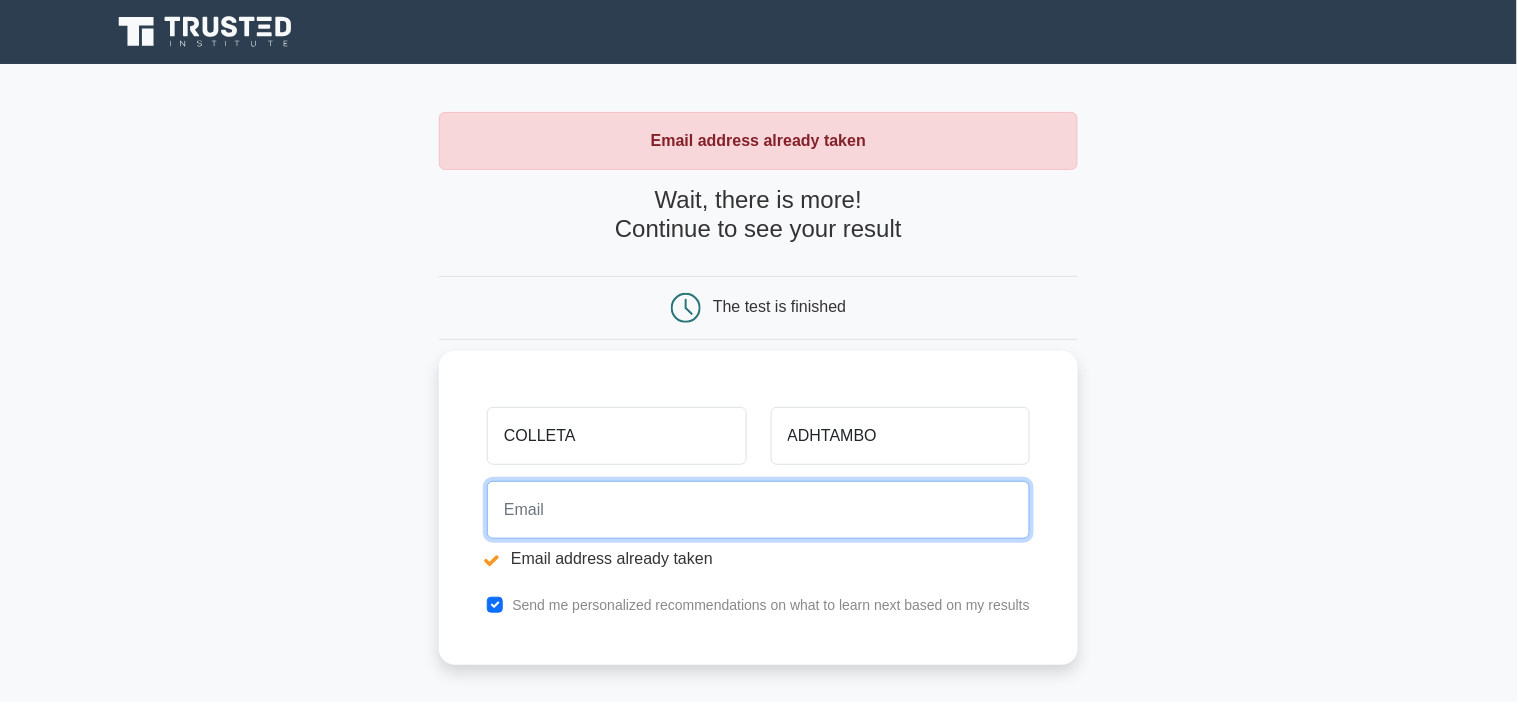 click at bounding box center [758, 510] 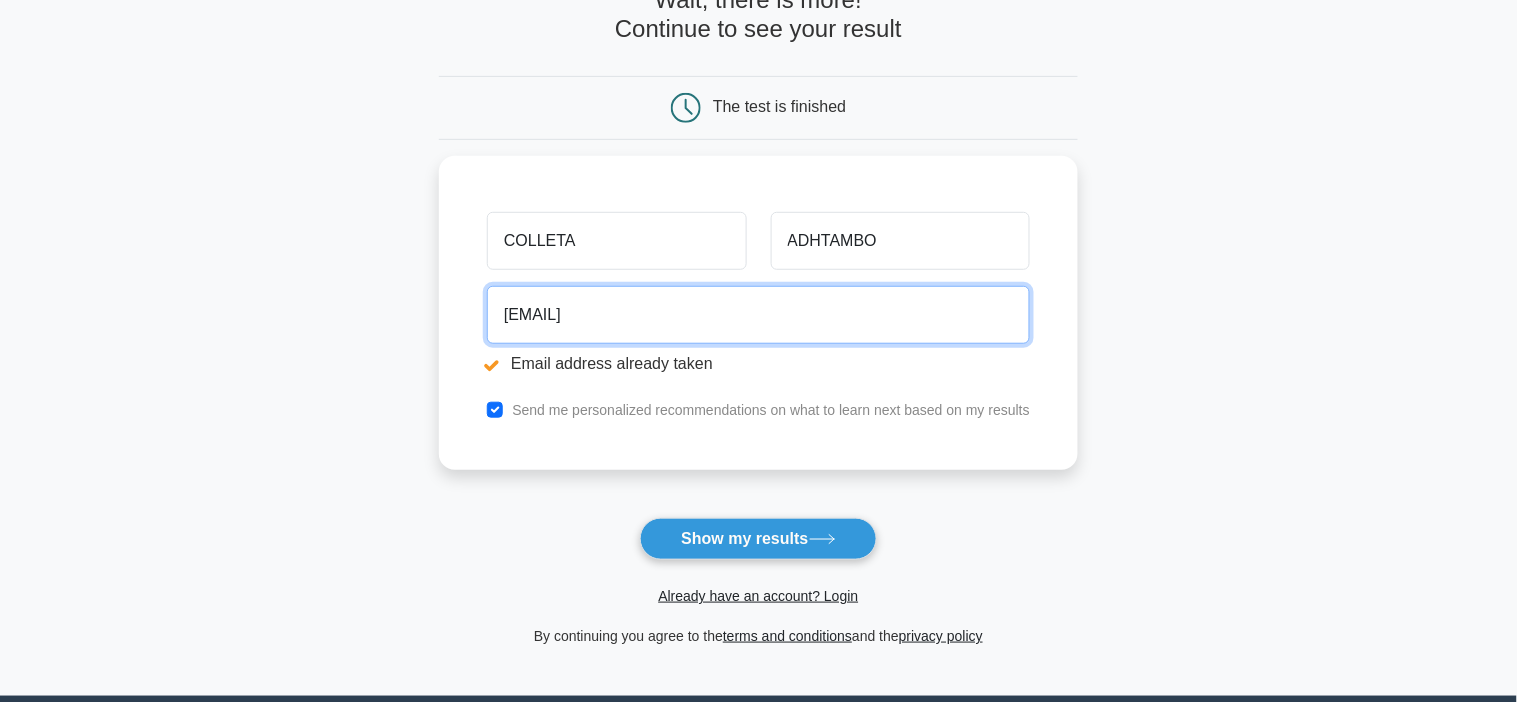scroll, scrollTop: 214, scrollLeft: 0, axis: vertical 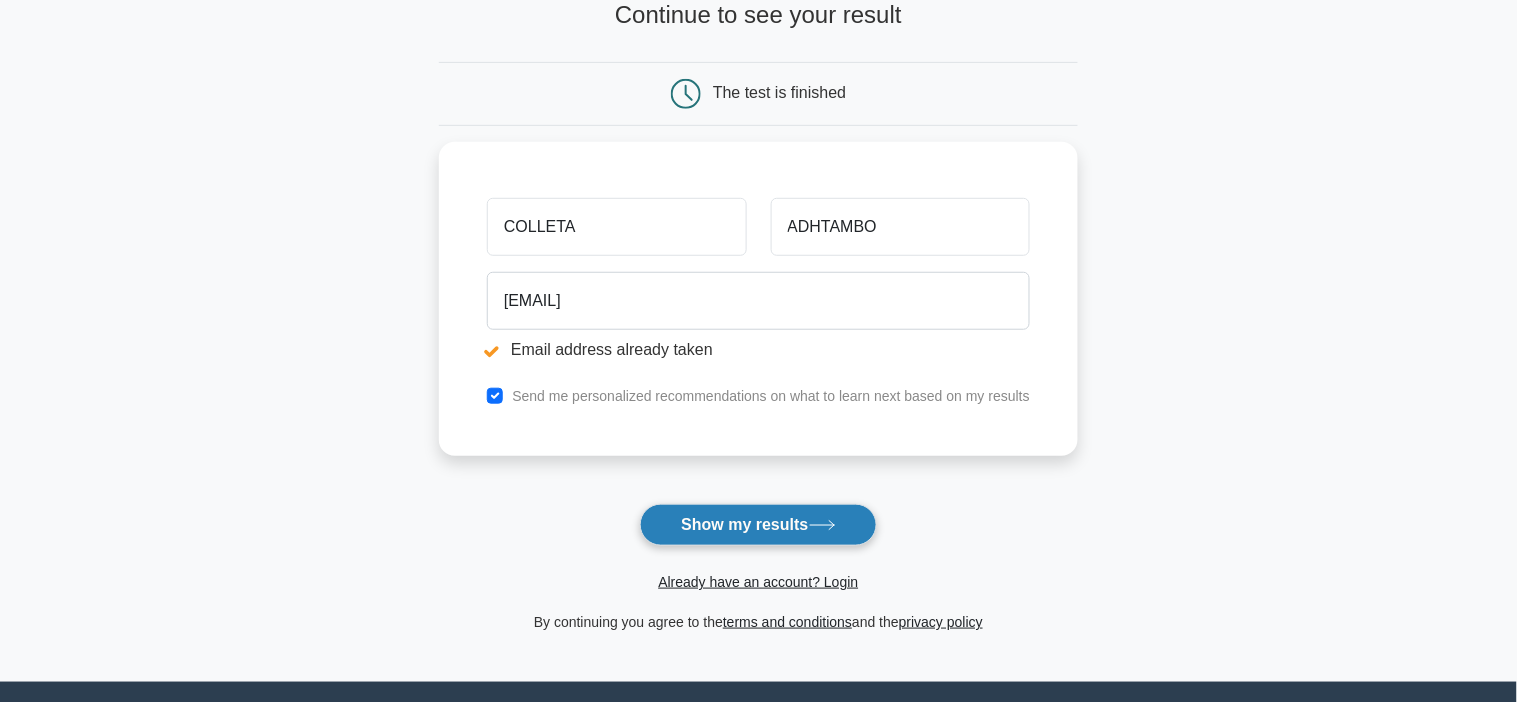 click on "Show my results" at bounding box center (758, 525) 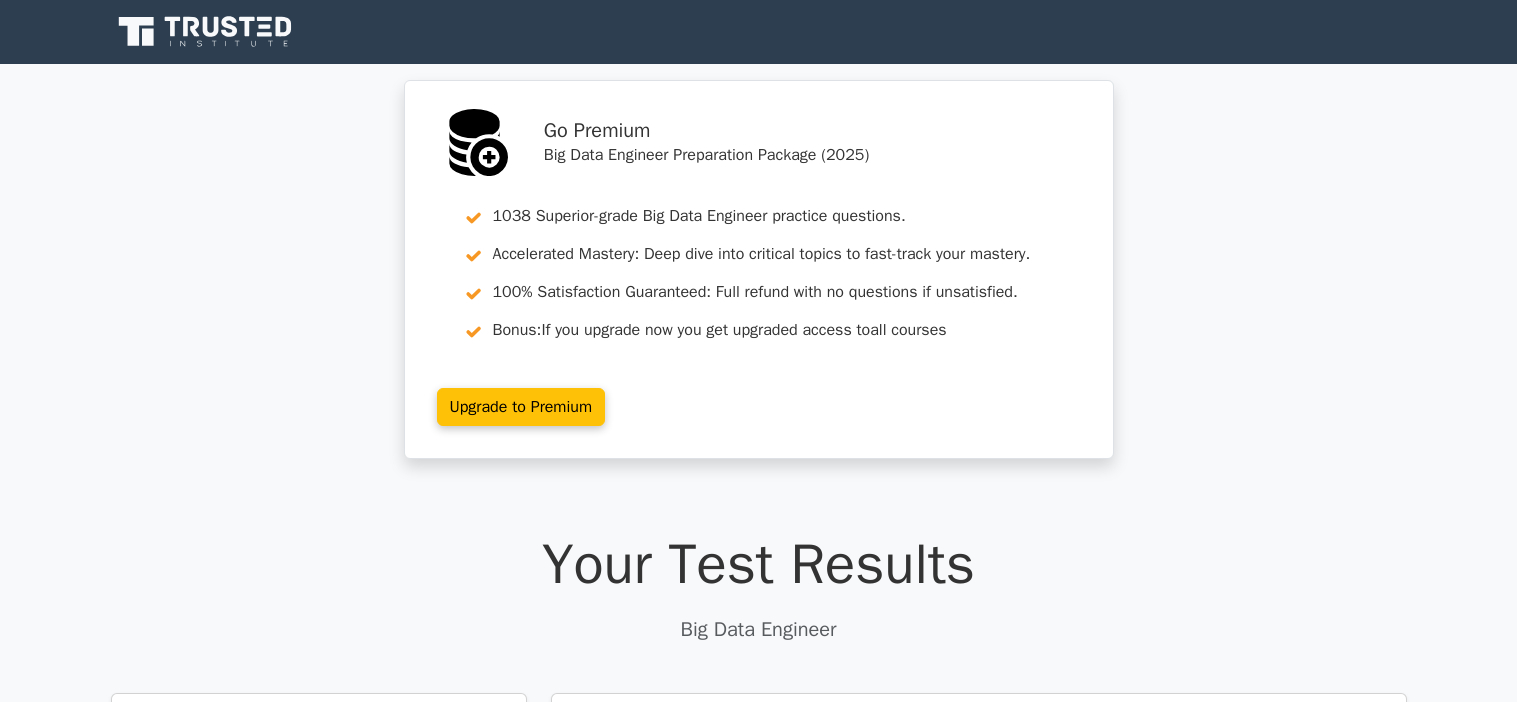scroll, scrollTop: 0, scrollLeft: 0, axis: both 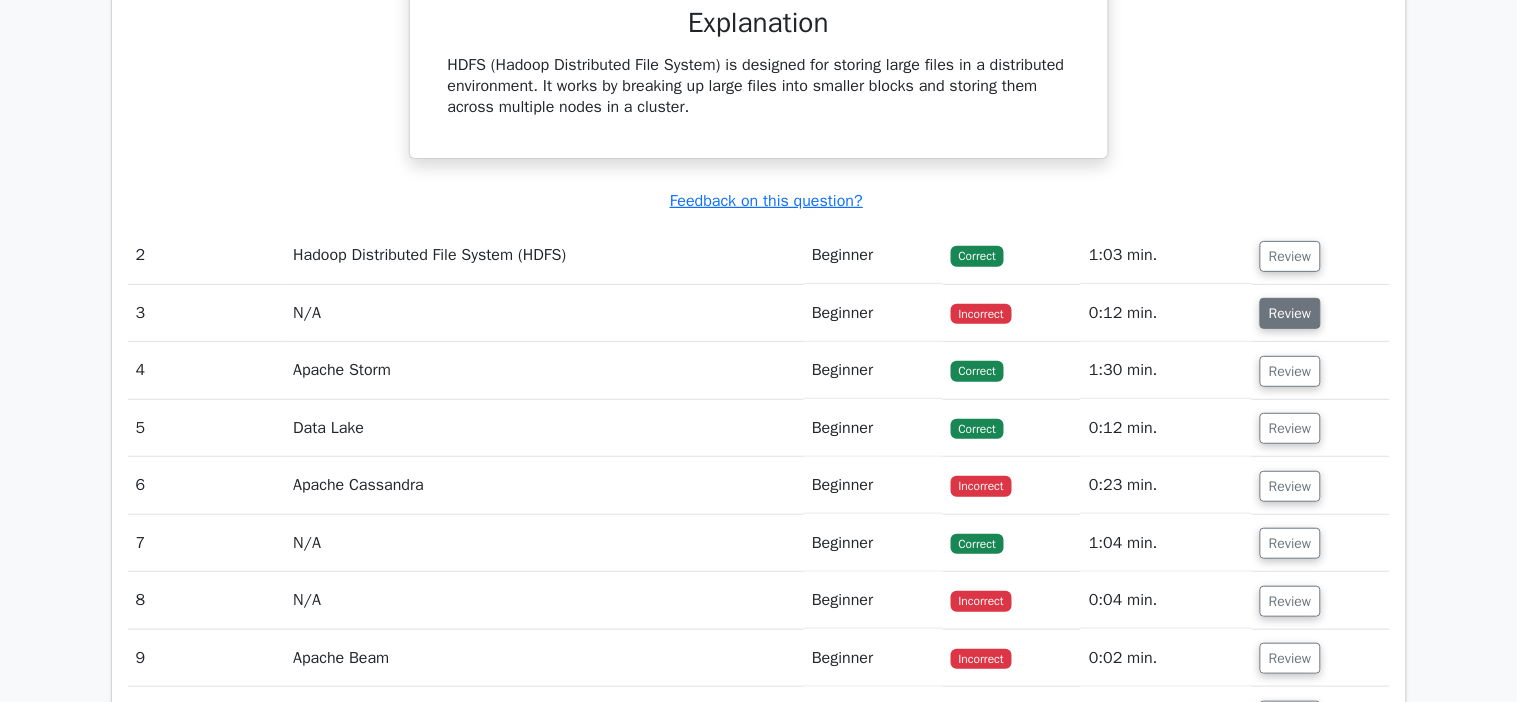 click on "Review" at bounding box center (1290, 313) 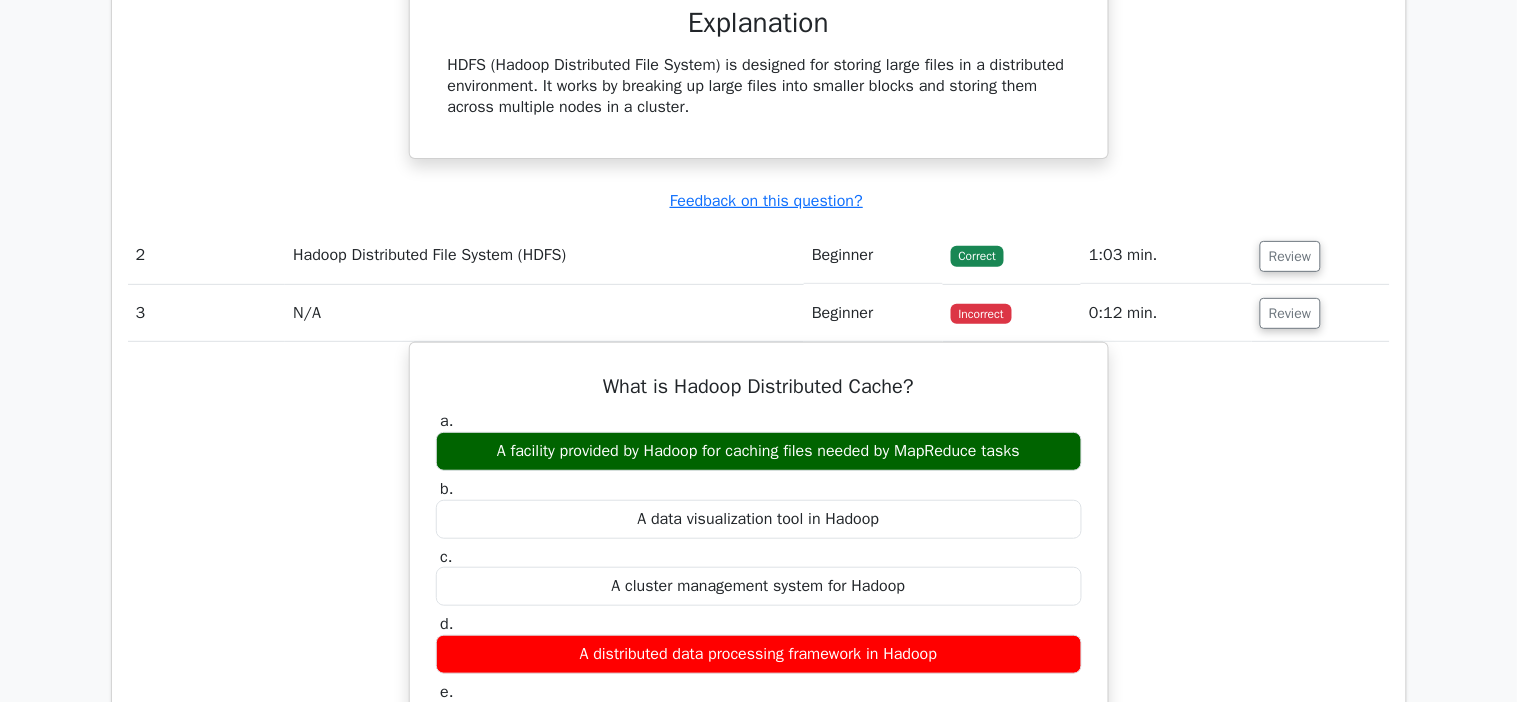 click on "What is Hadoop Distributed Cache?
a.
A facility provided by Hadoop for caching files needed by MapReduce tasks
b.
c. d." at bounding box center (759, 745) 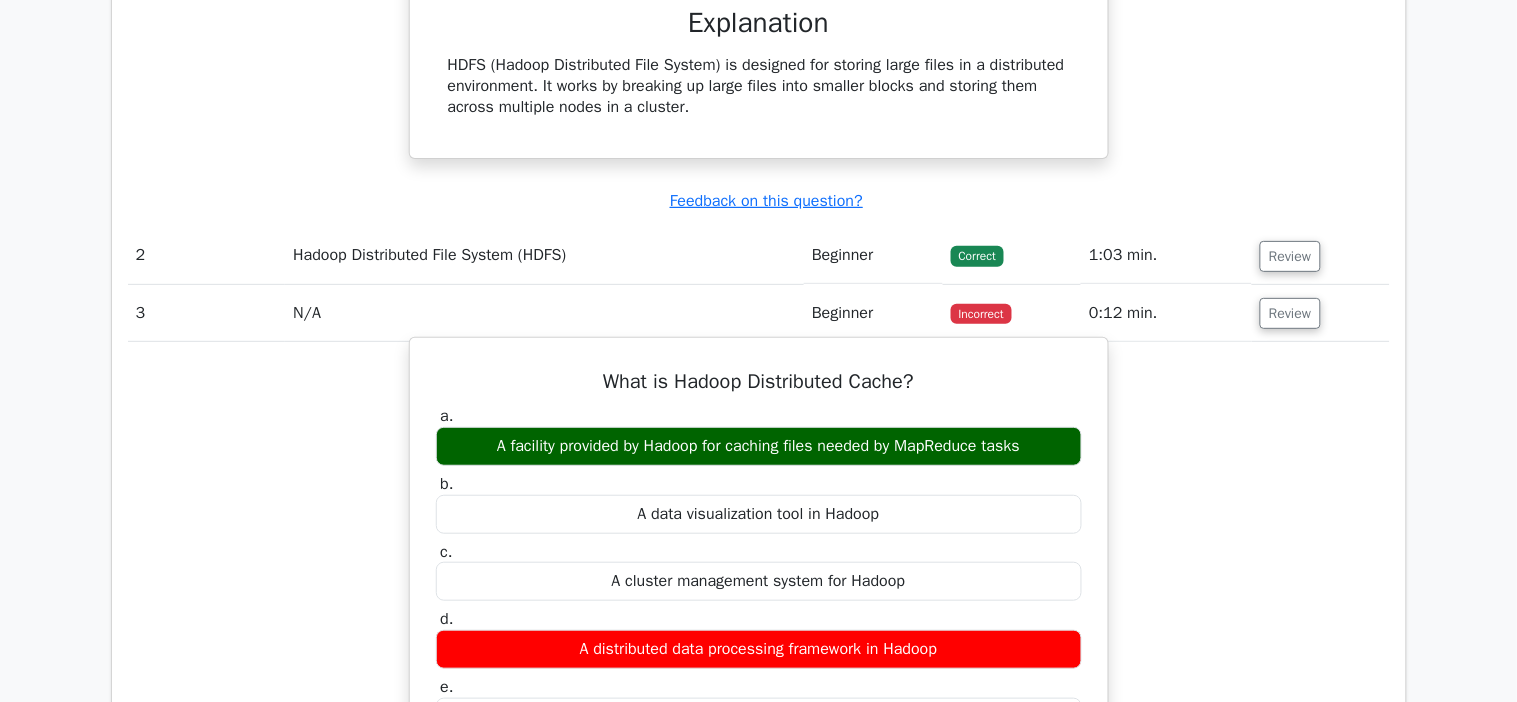 click on "What is Hadoop Distributed Cache?
a.
A facility provided by Hadoop for caching files needed by MapReduce tasks
b.
c. d. e." at bounding box center [759, 728] 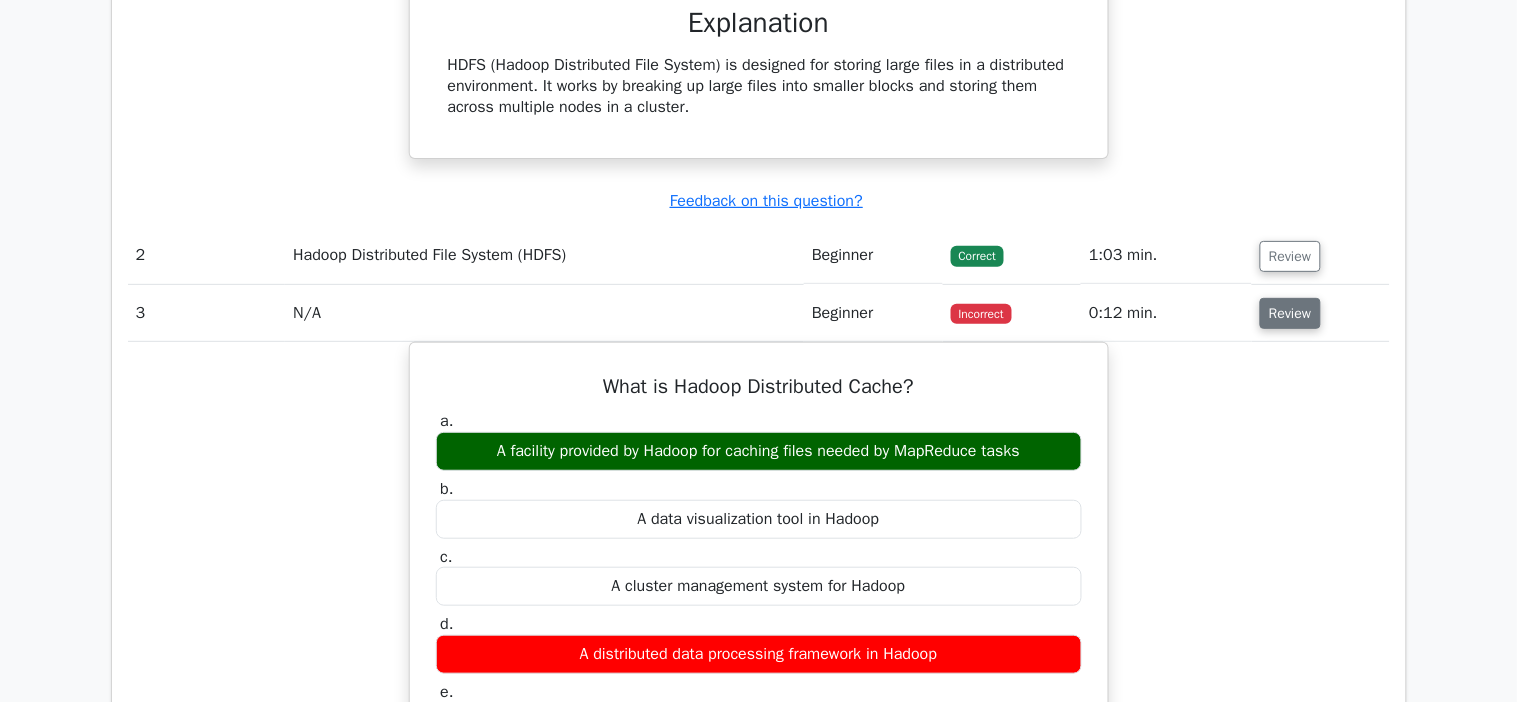 click on "Review" at bounding box center (1290, 313) 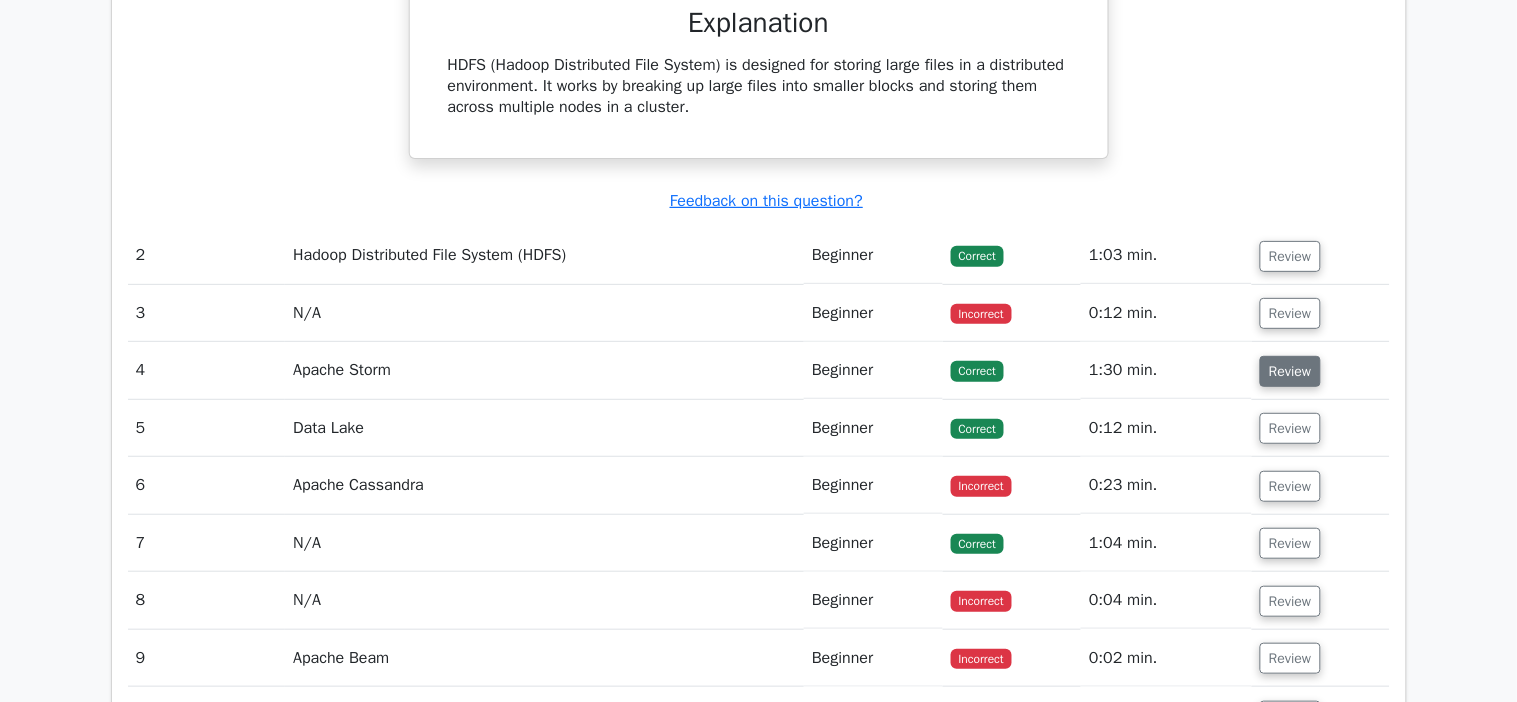 click on "Review" at bounding box center (1290, 371) 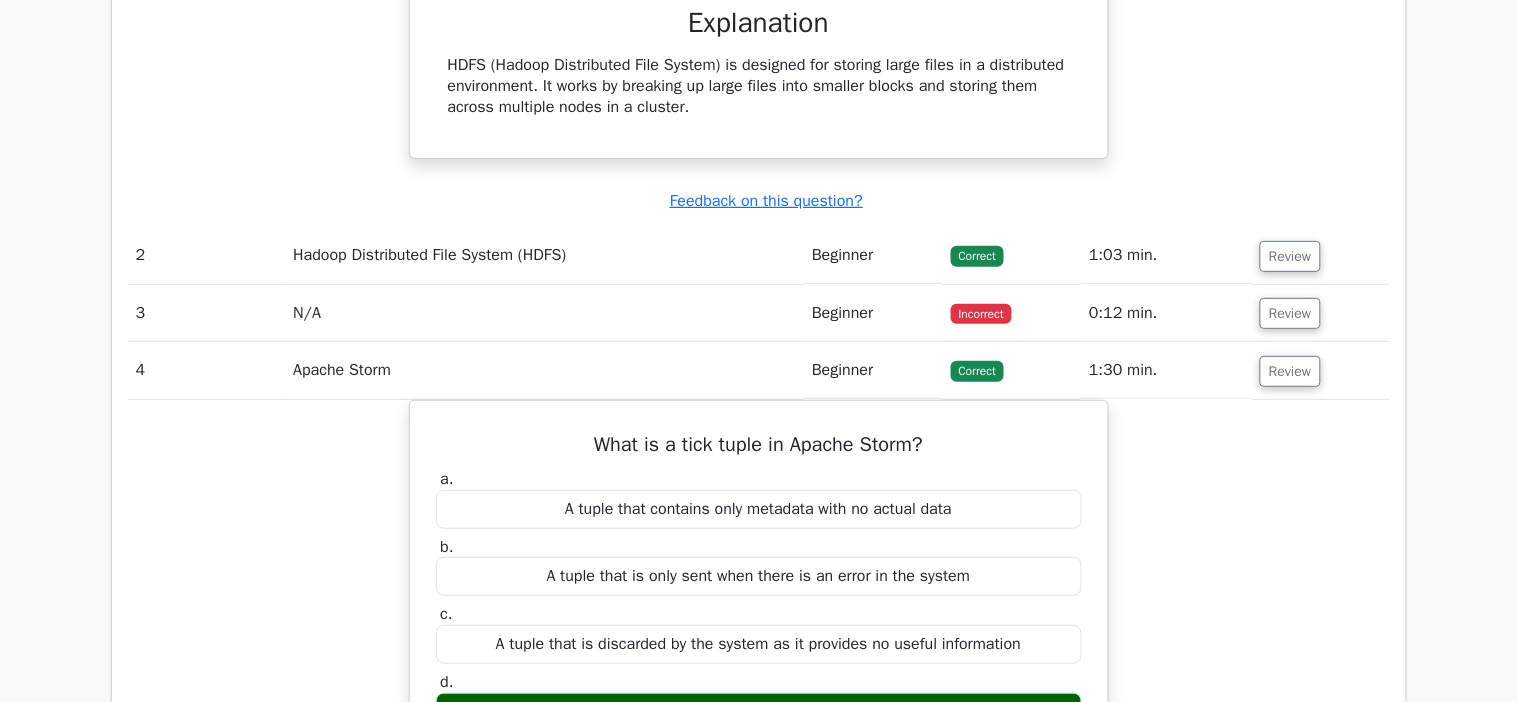 type 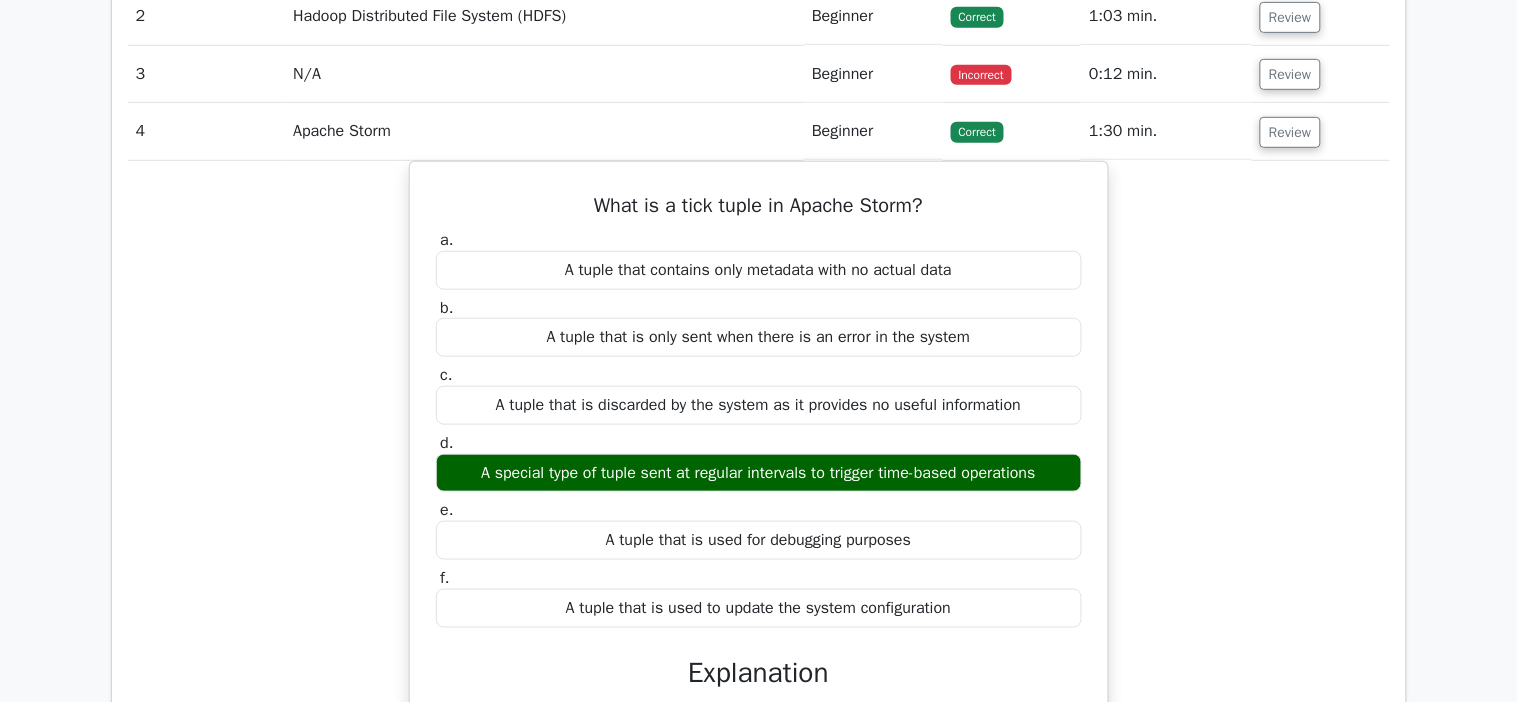 scroll, scrollTop: 2214, scrollLeft: 0, axis: vertical 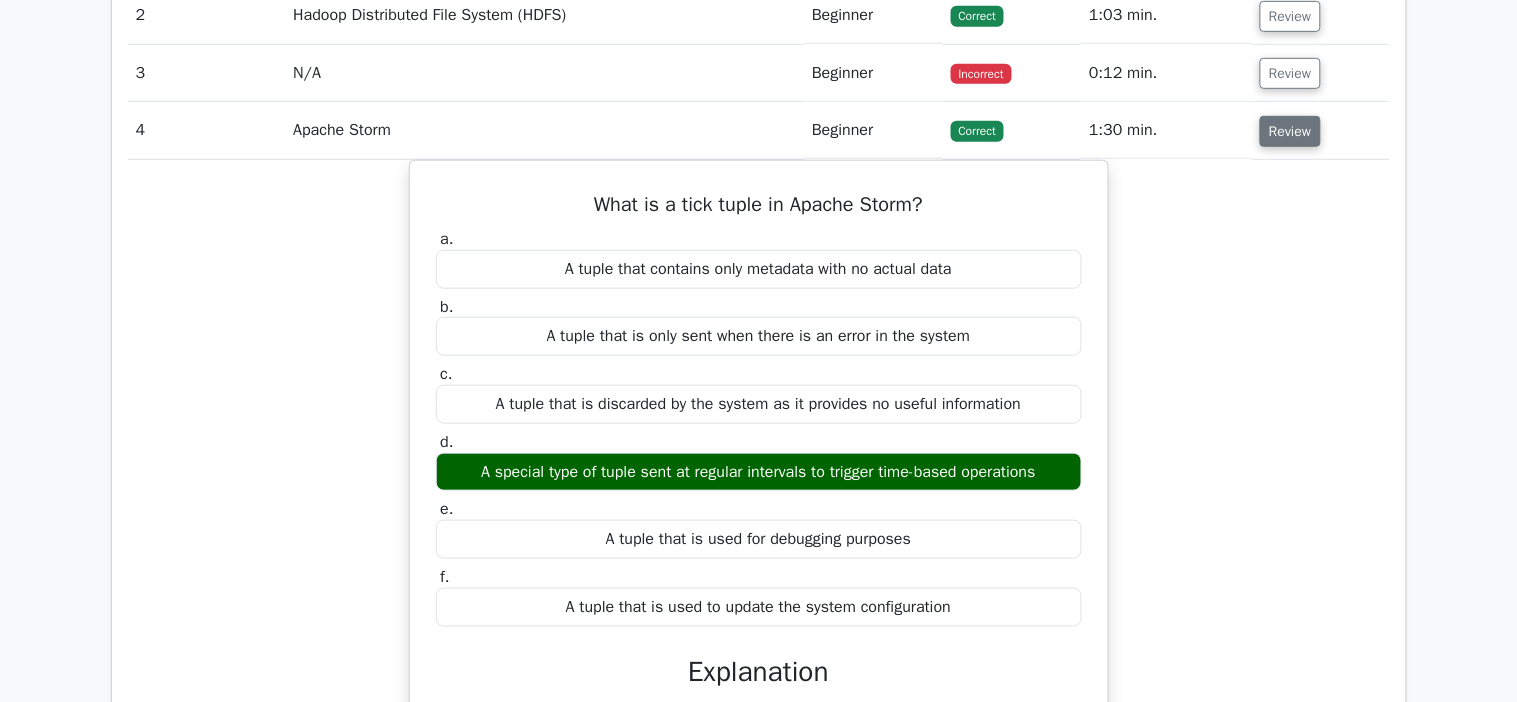 click on "Review" at bounding box center (1290, 131) 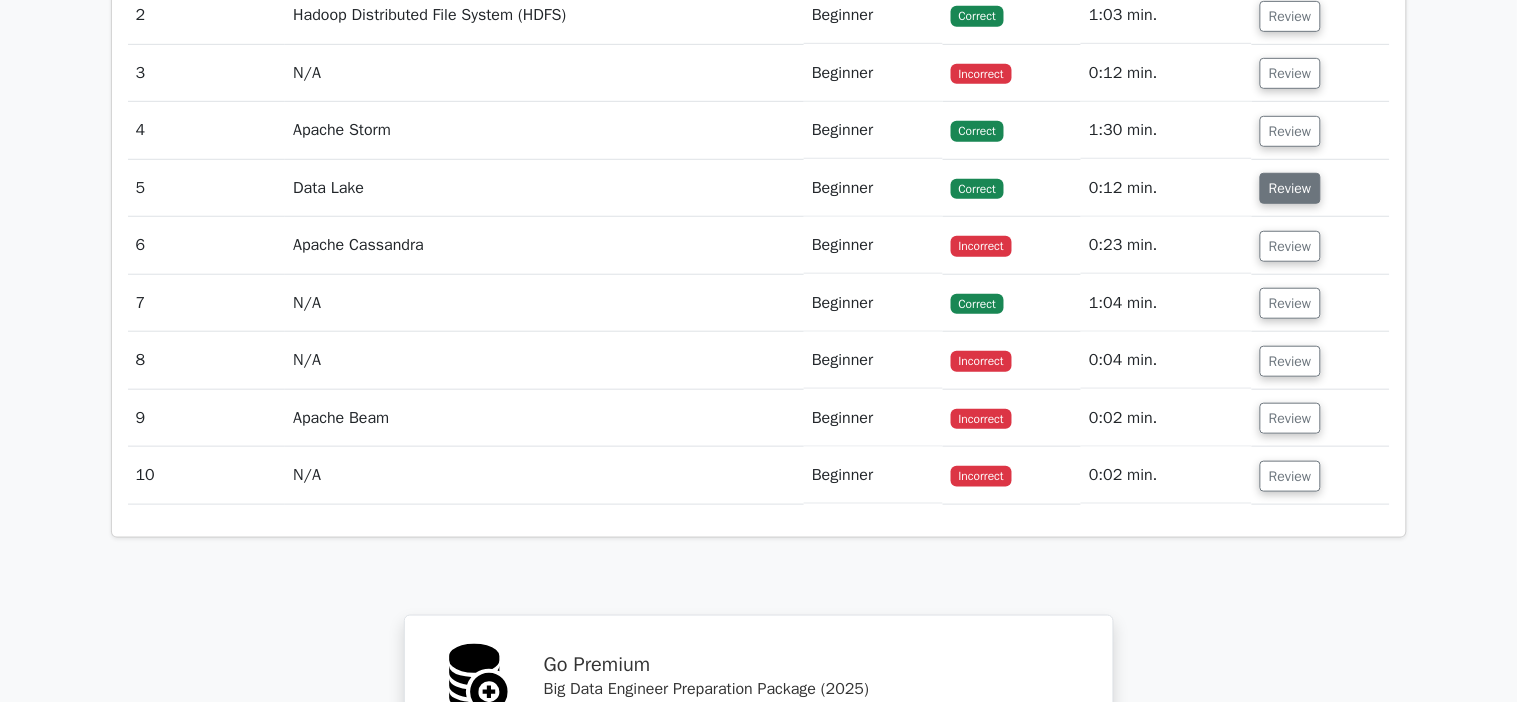 click on "Review" at bounding box center (1290, 188) 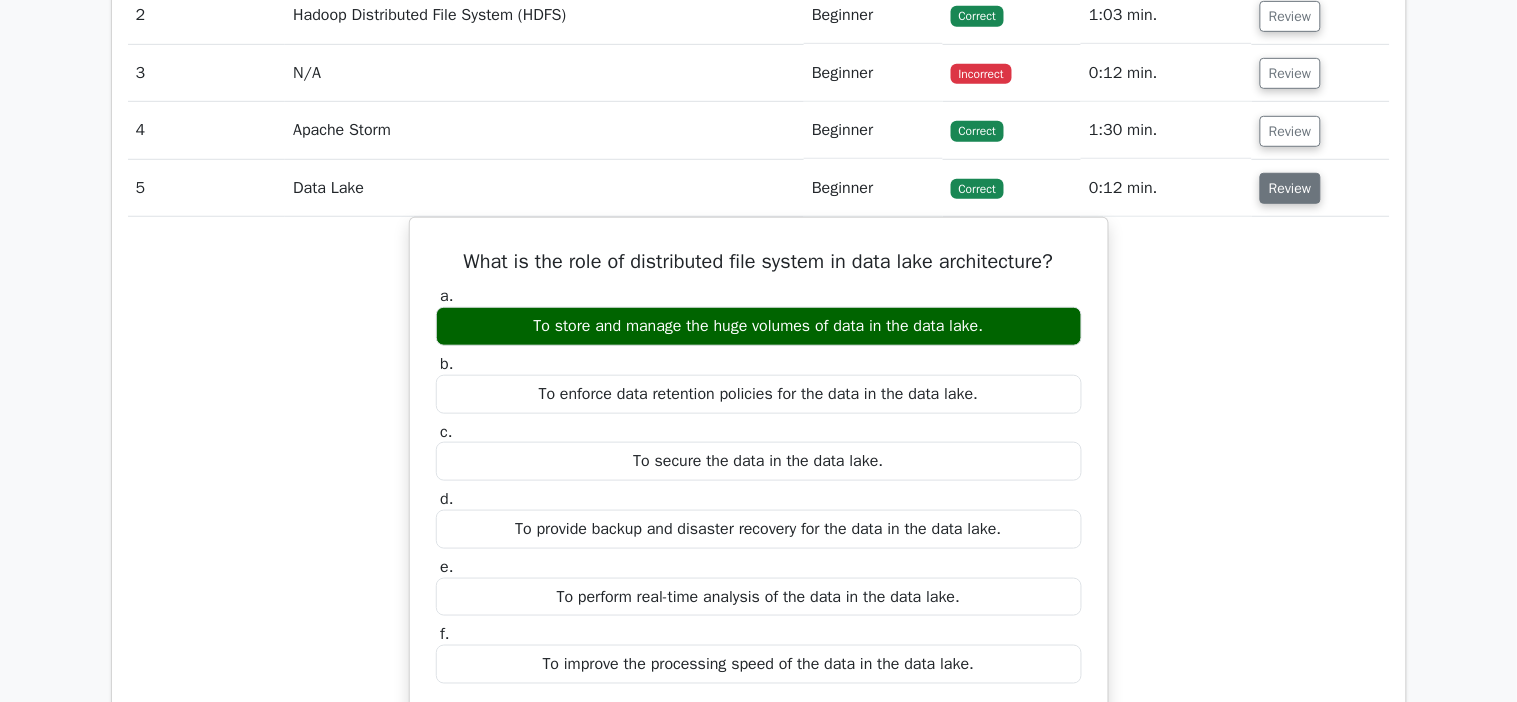 click on "Review" at bounding box center [1290, 188] 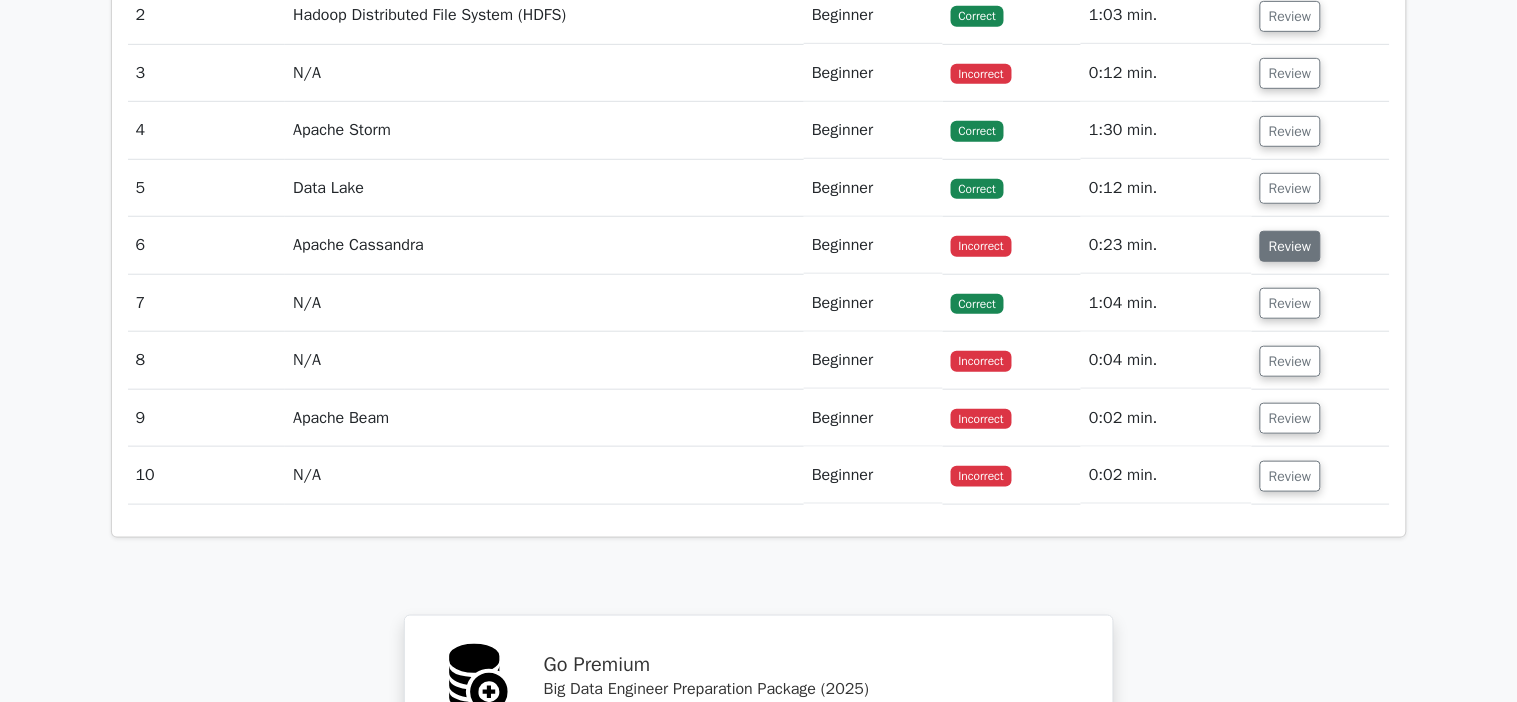 click on "Review" at bounding box center (1290, 246) 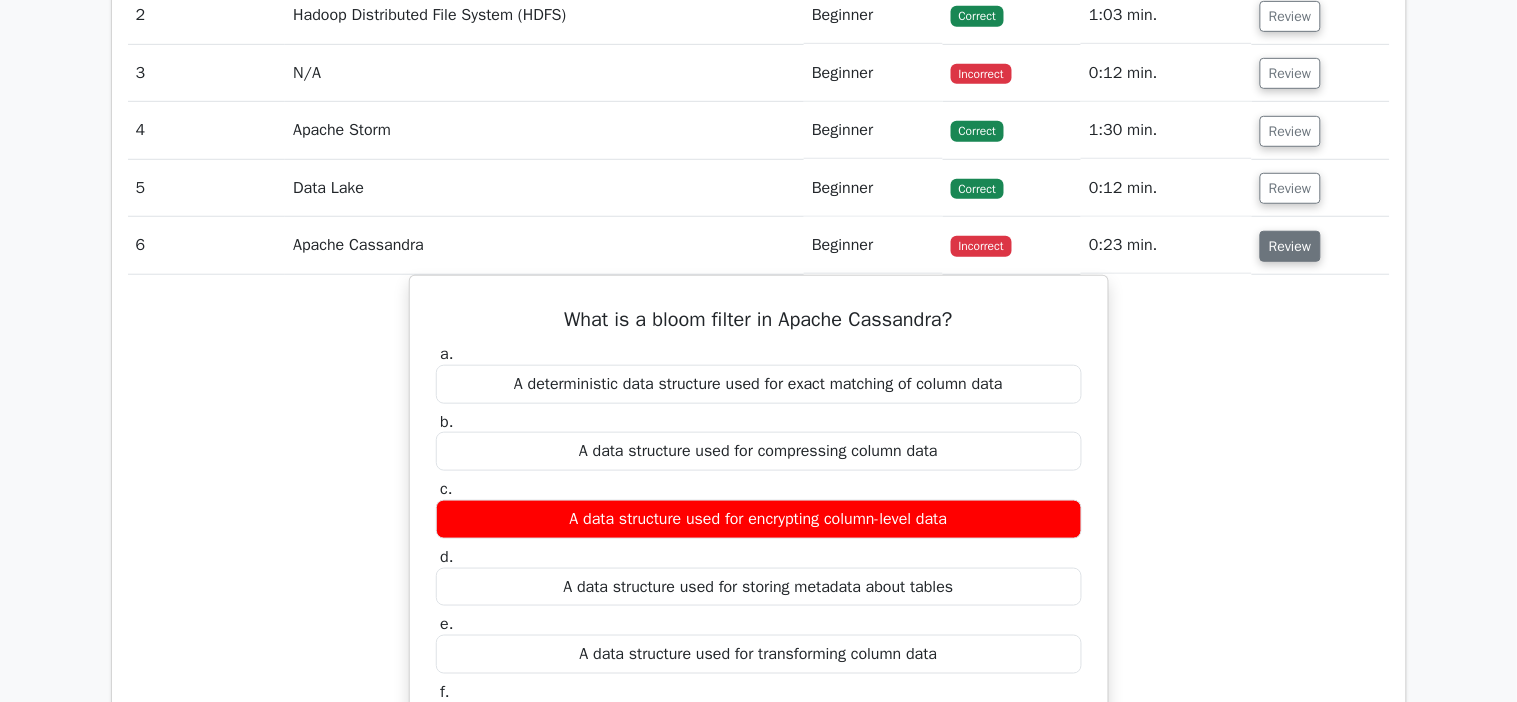 type 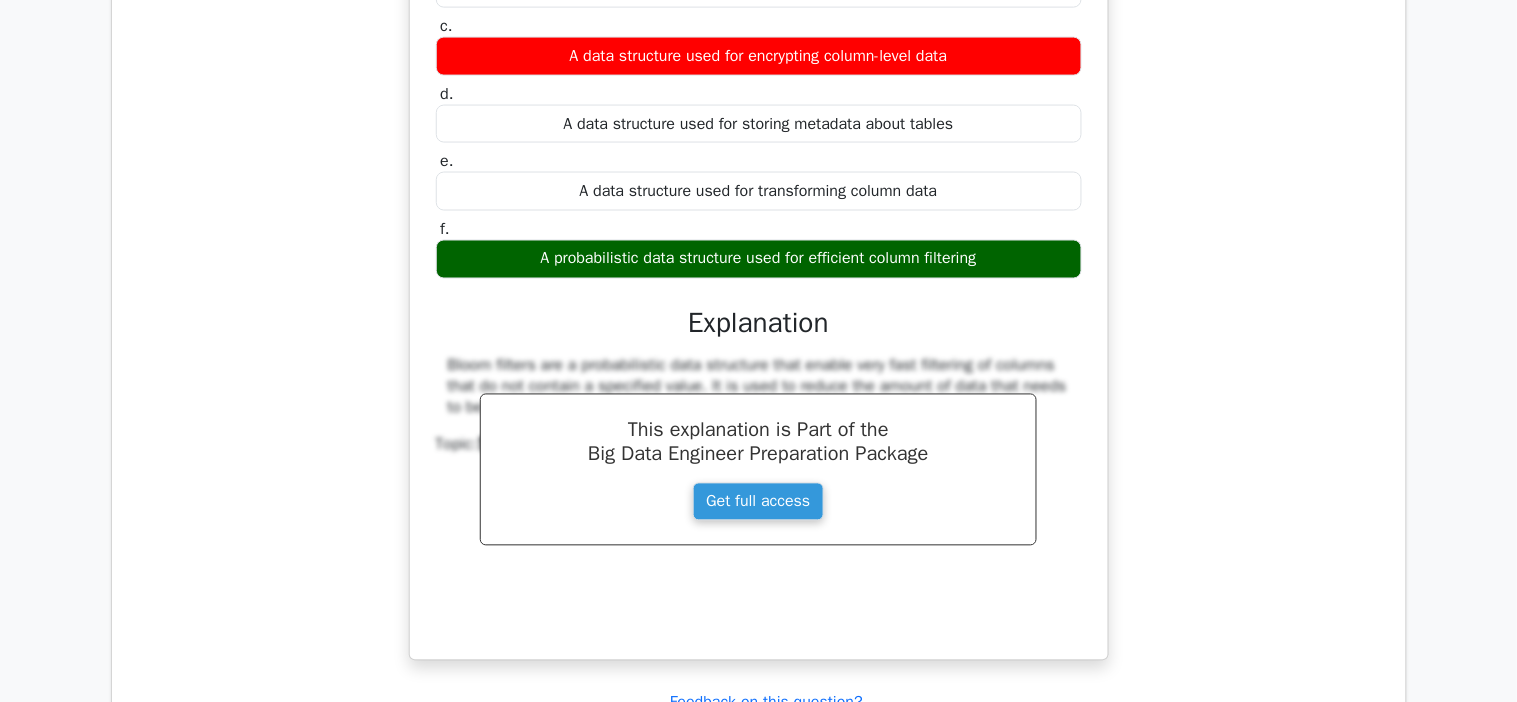 scroll, scrollTop: 2734, scrollLeft: 0, axis: vertical 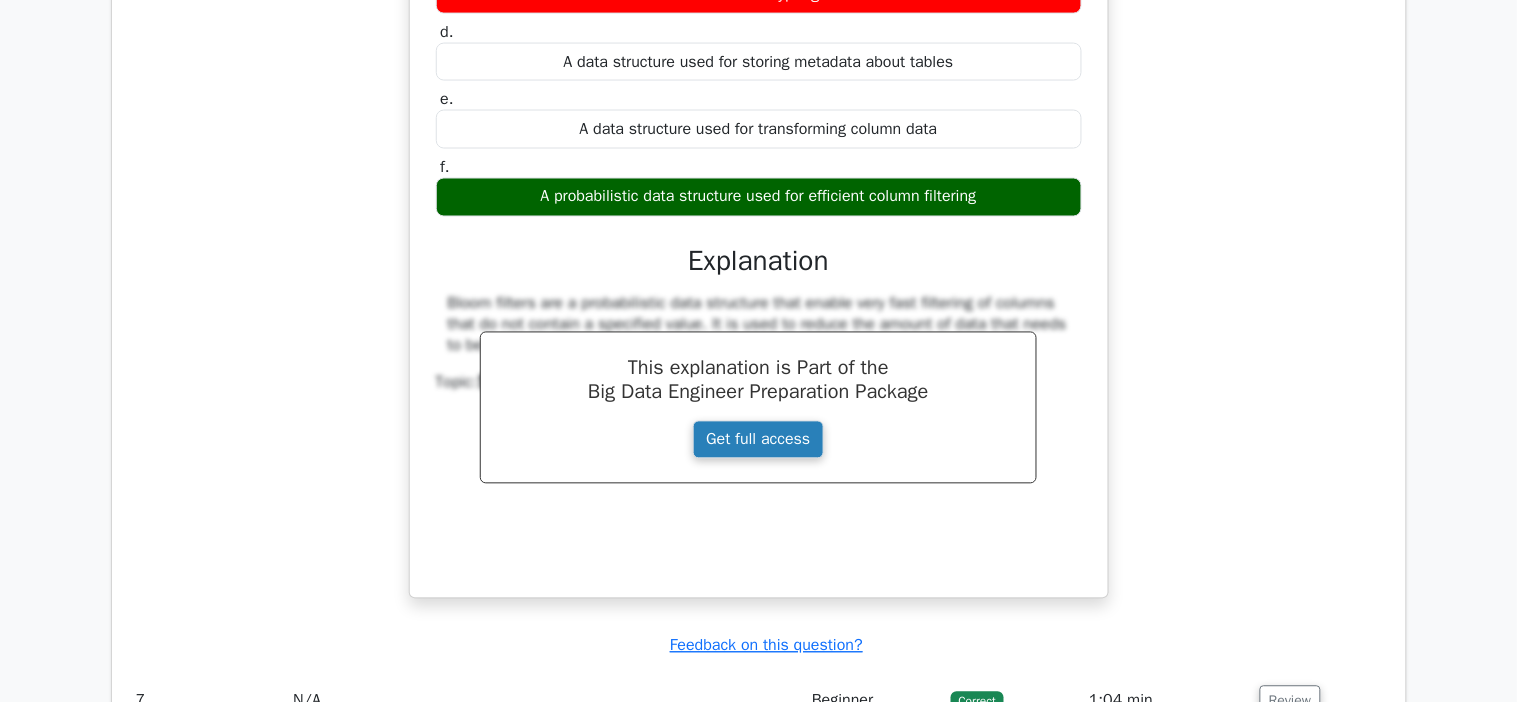 click on "Get full access" at bounding box center (758, 440) 